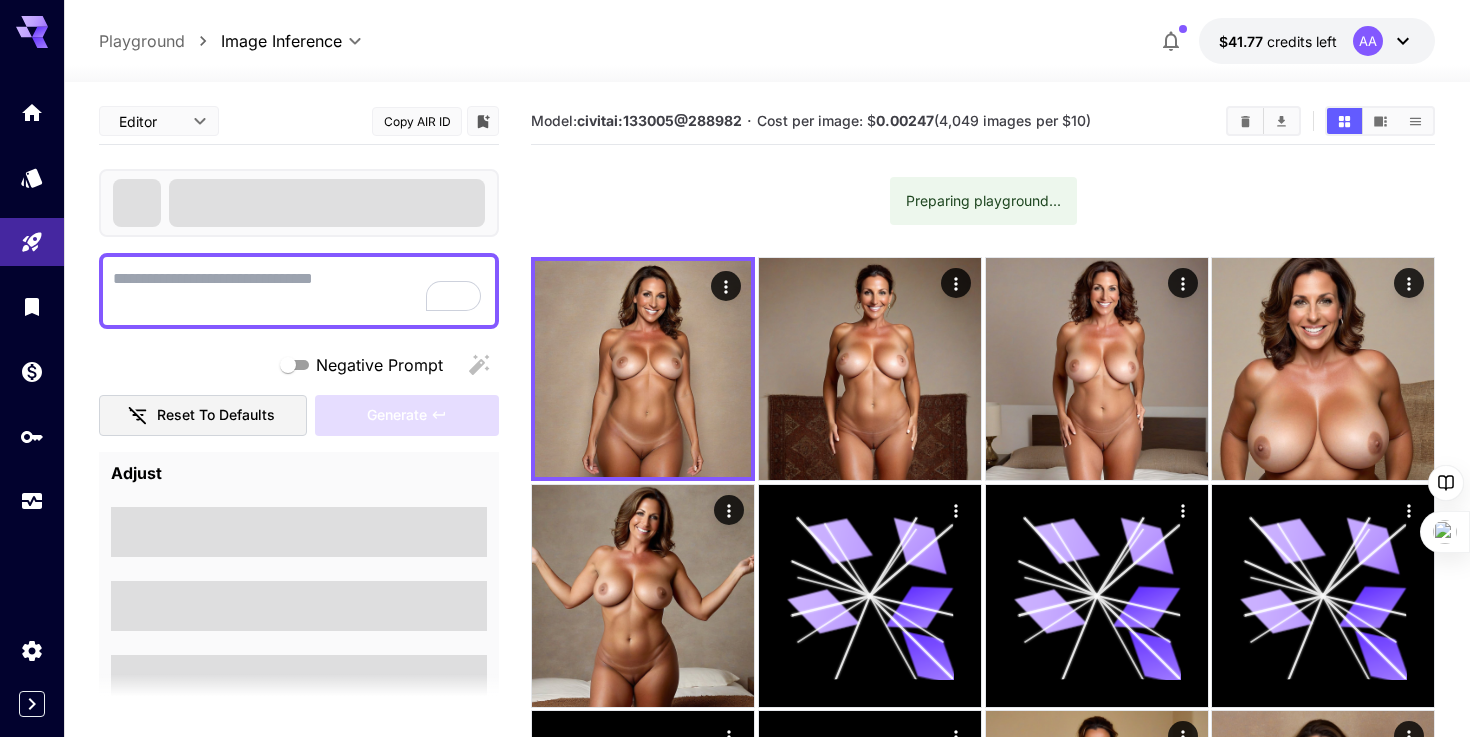 scroll, scrollTop: 0, scrollLeft: 0, axis: both 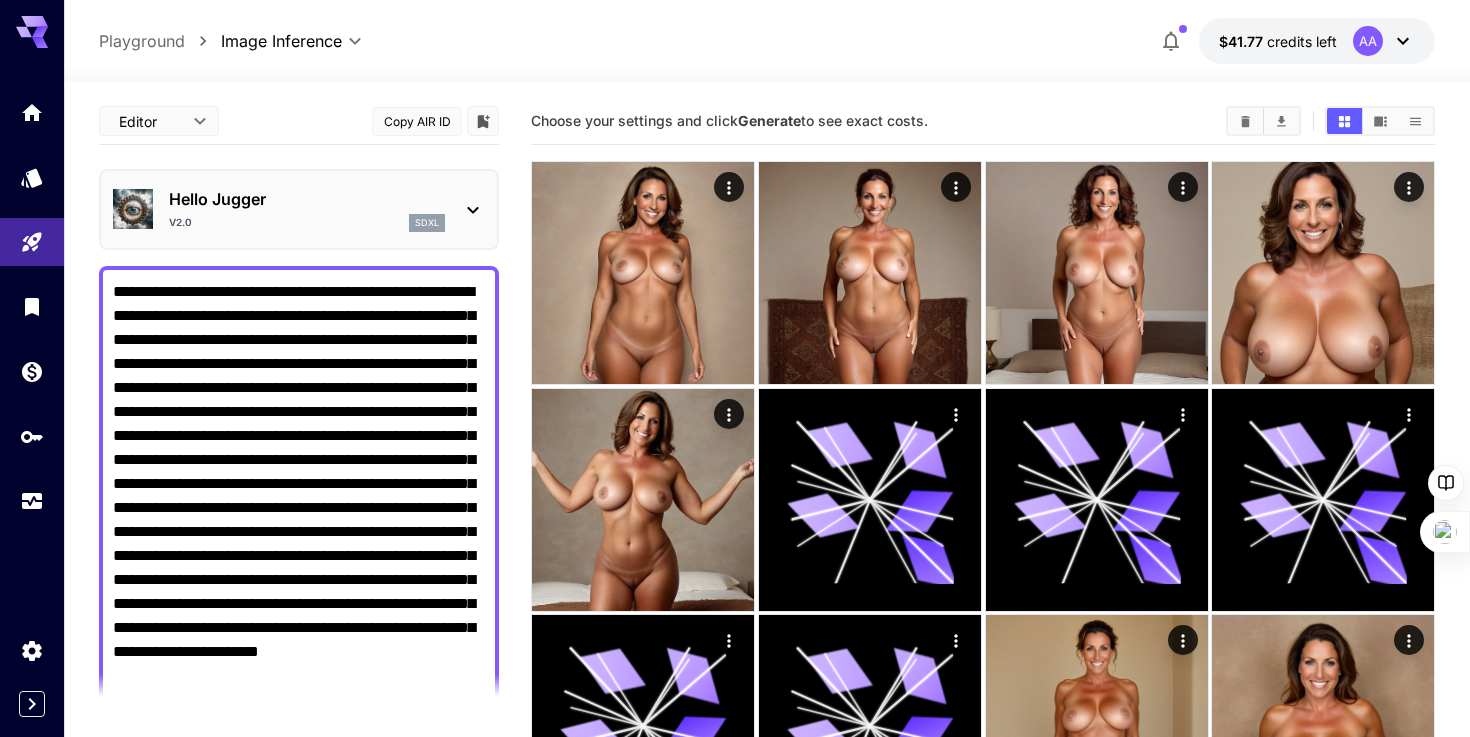 click on "sdxl" at bounding box center (427, 223) 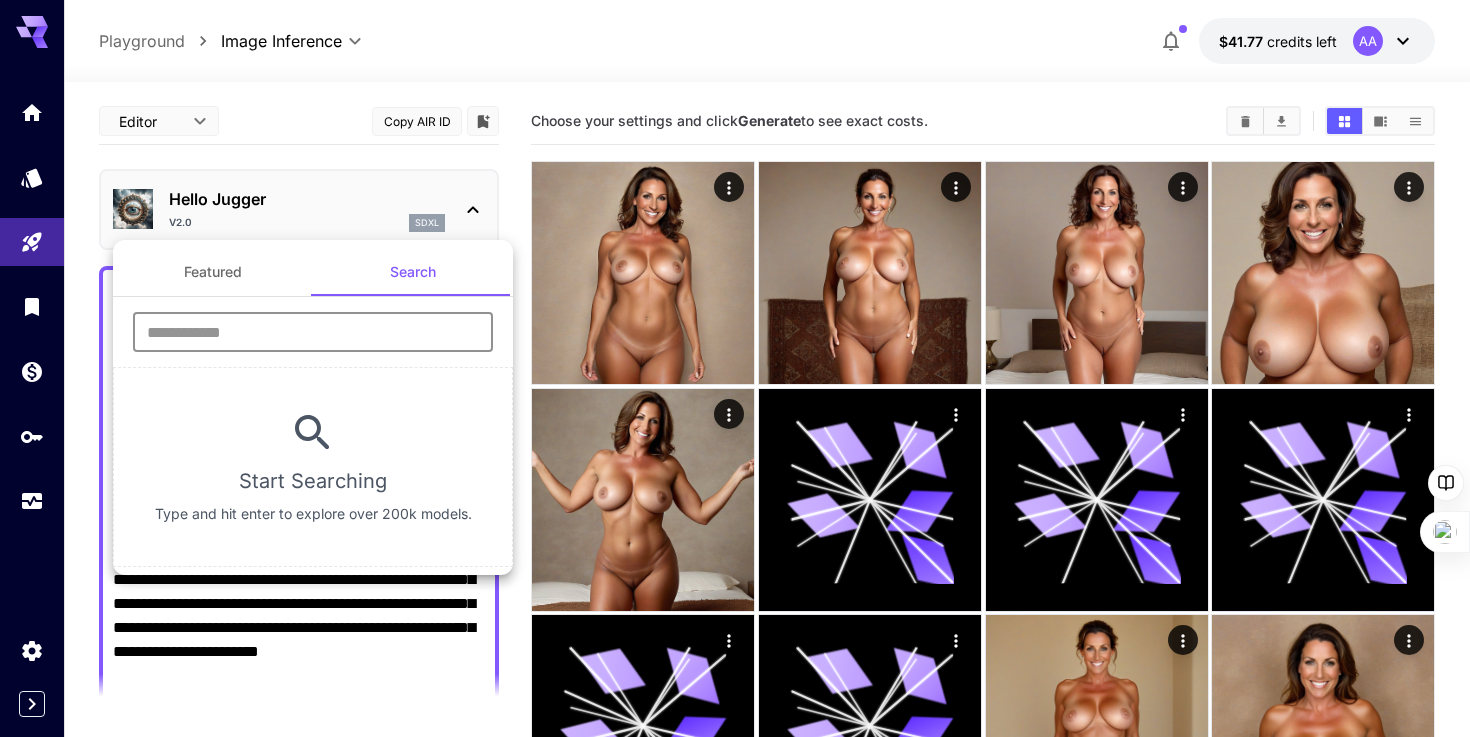 click at bounding box center [313, 332] 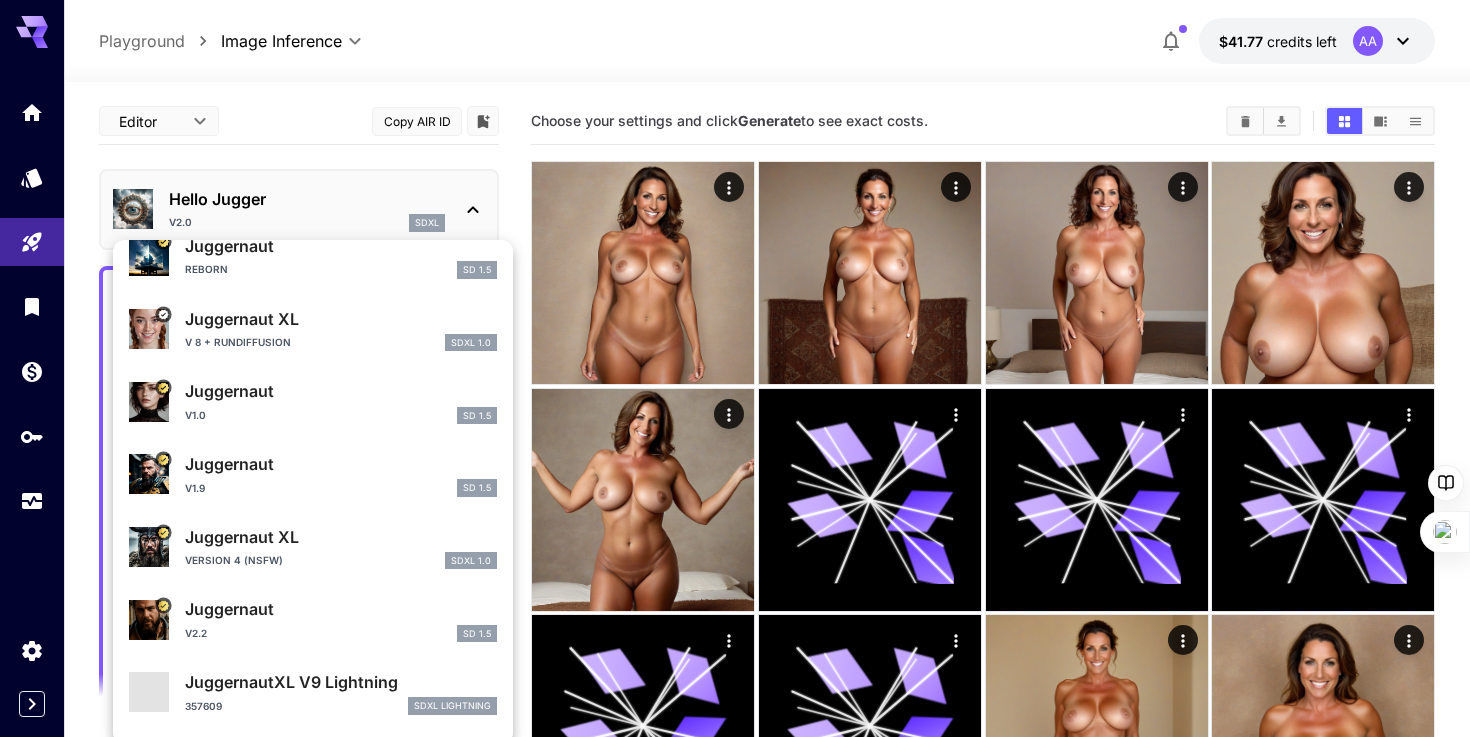 scroll, scrollTop: 1773, scrollLeft: 0, axis: vertical 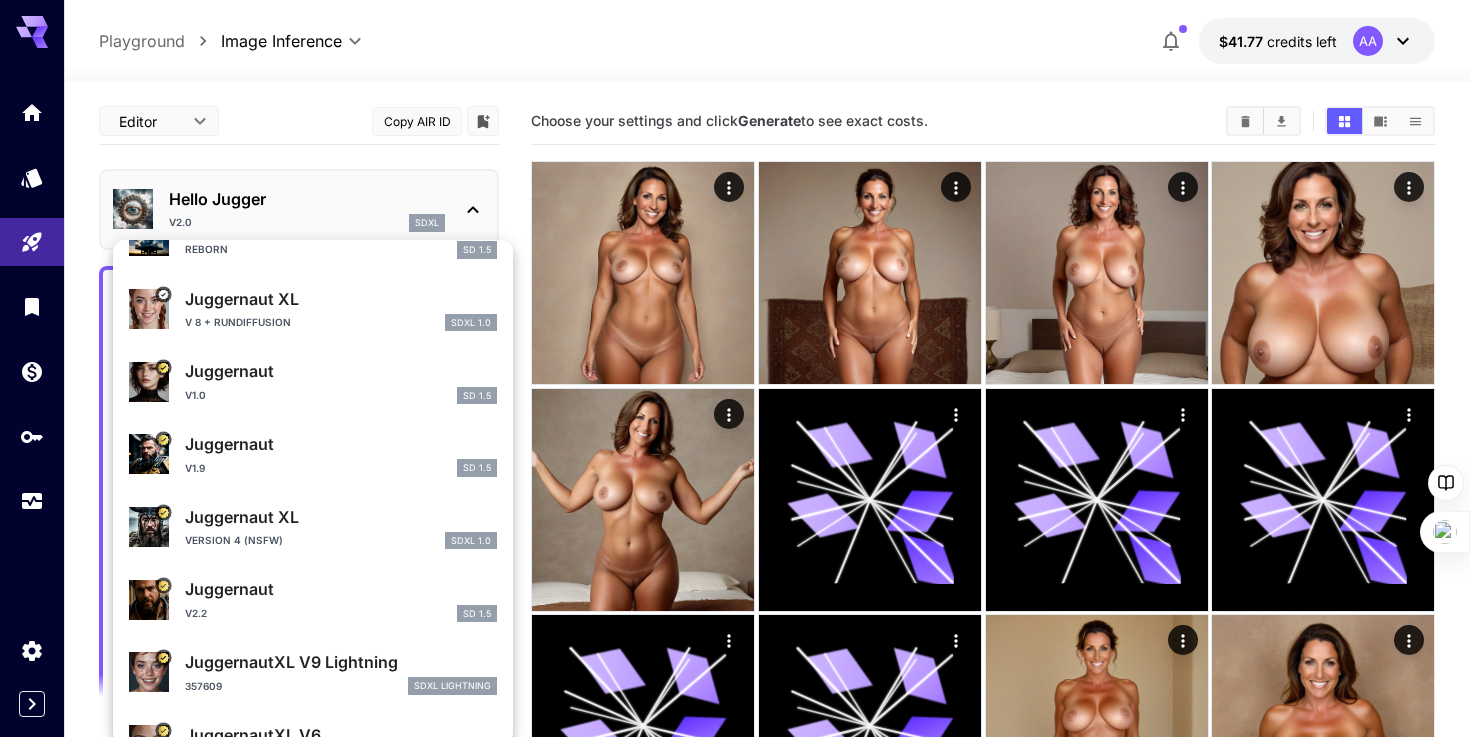 type on "********" 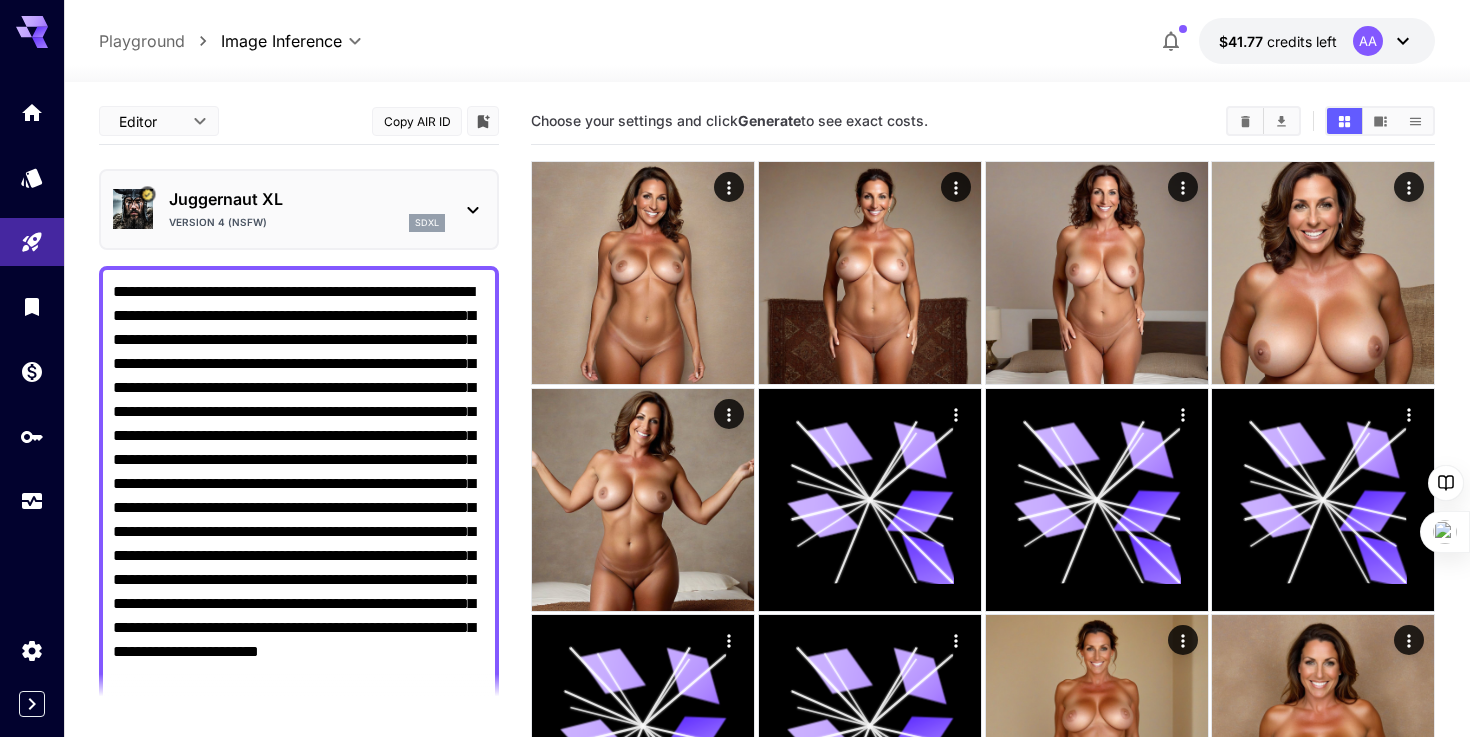 scroll, scrollTop: 296, scrollLeft: 0, axis: vertical 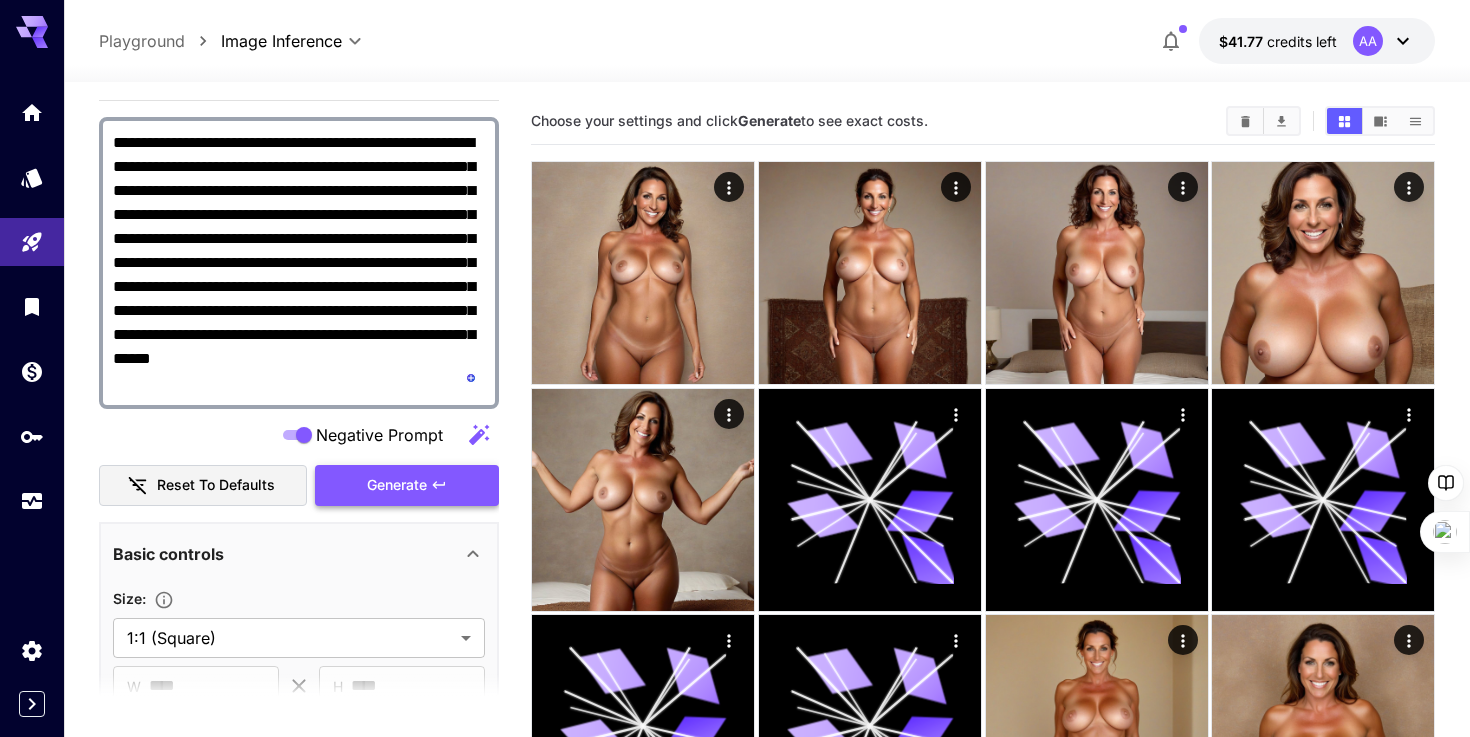 click 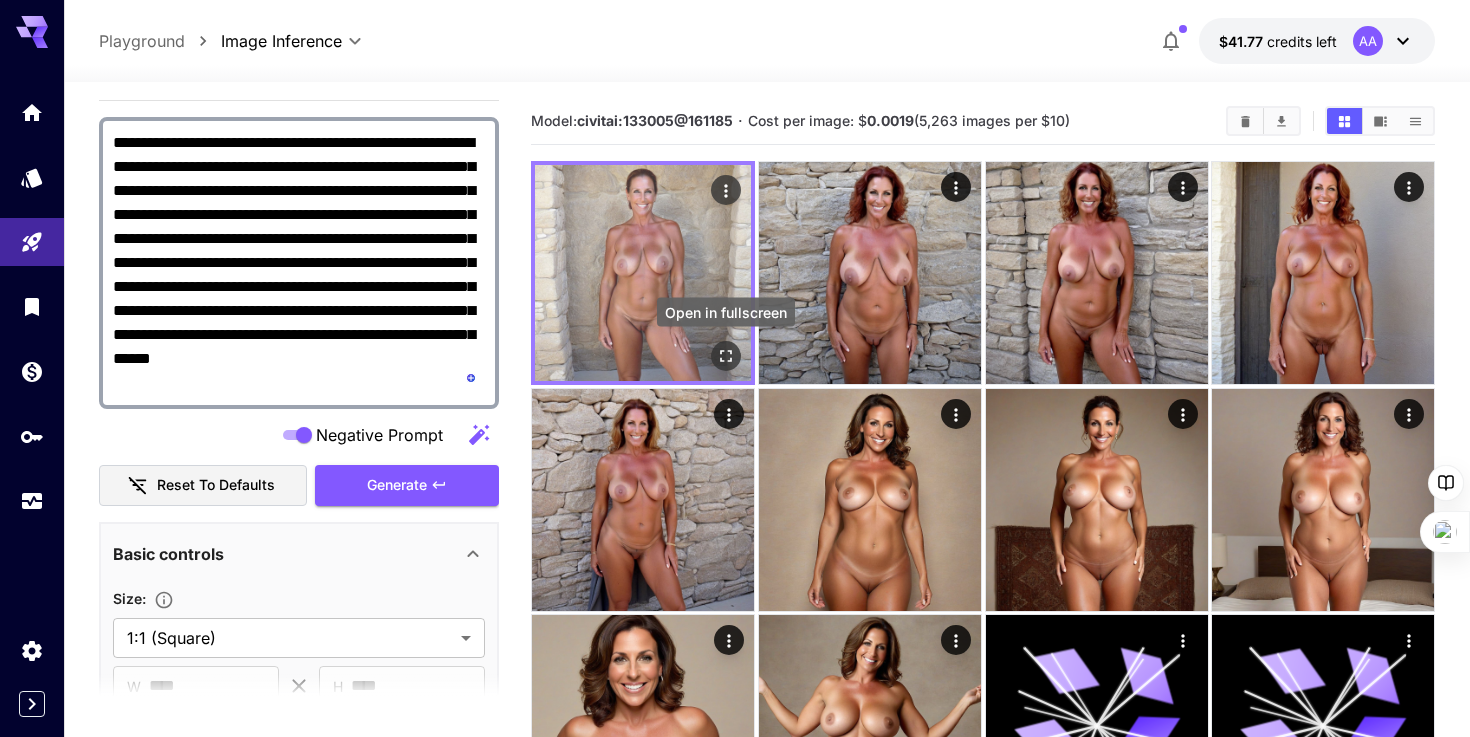 click 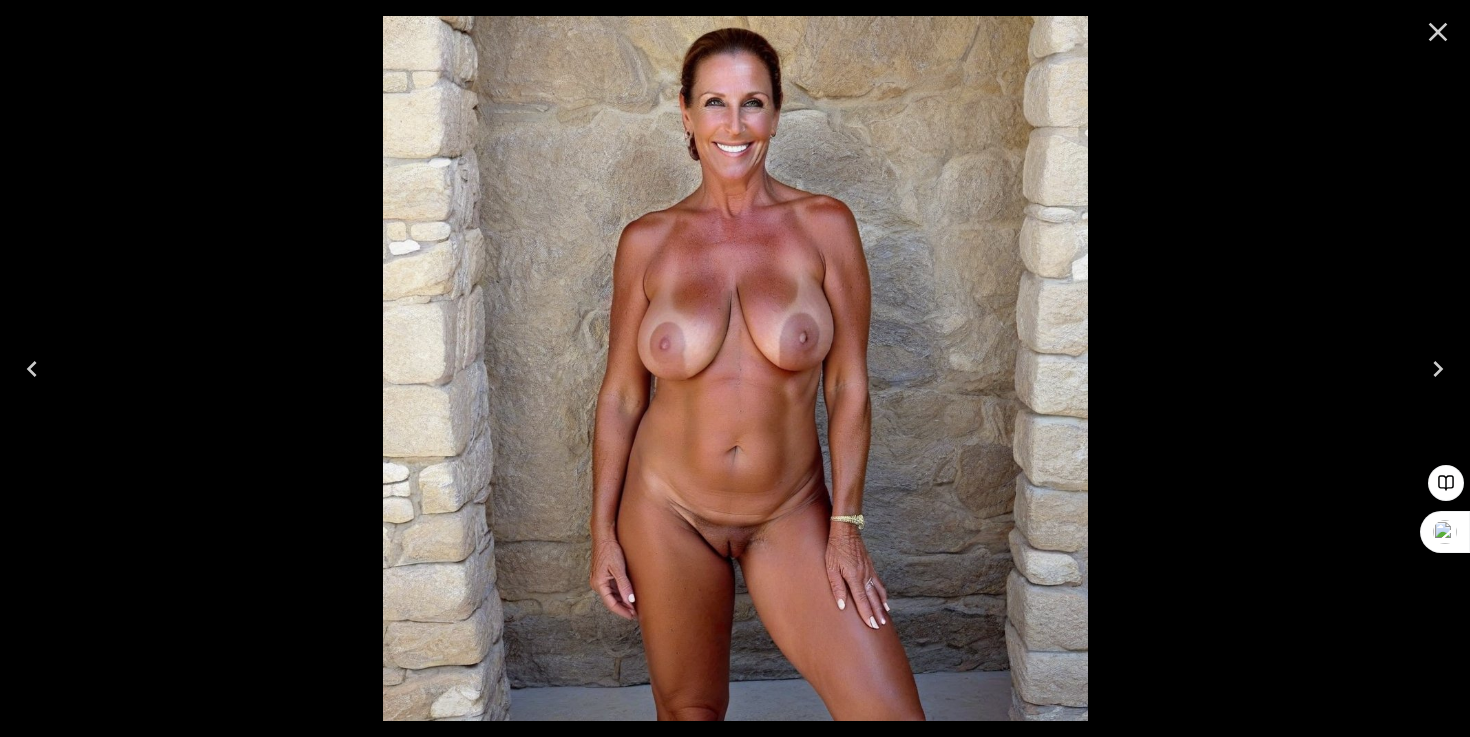 click 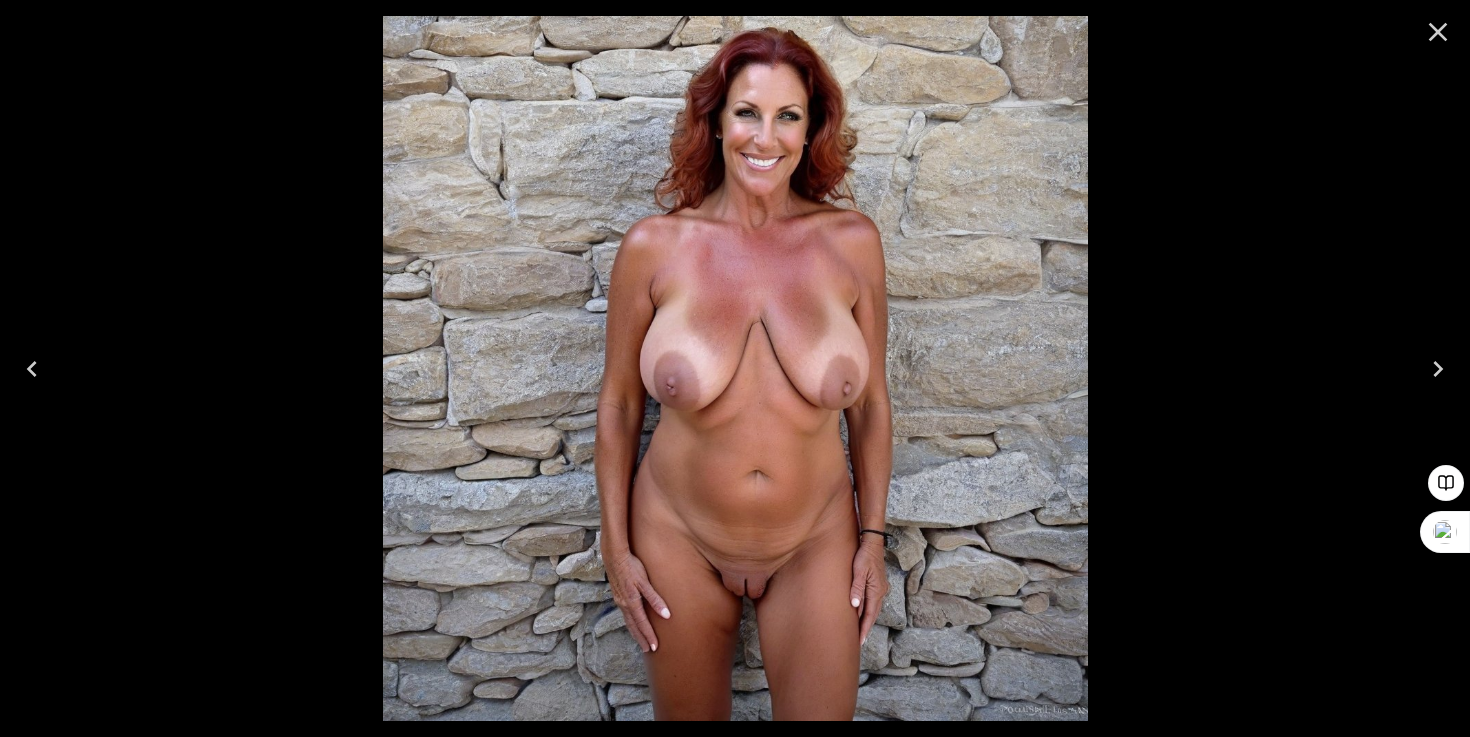 click 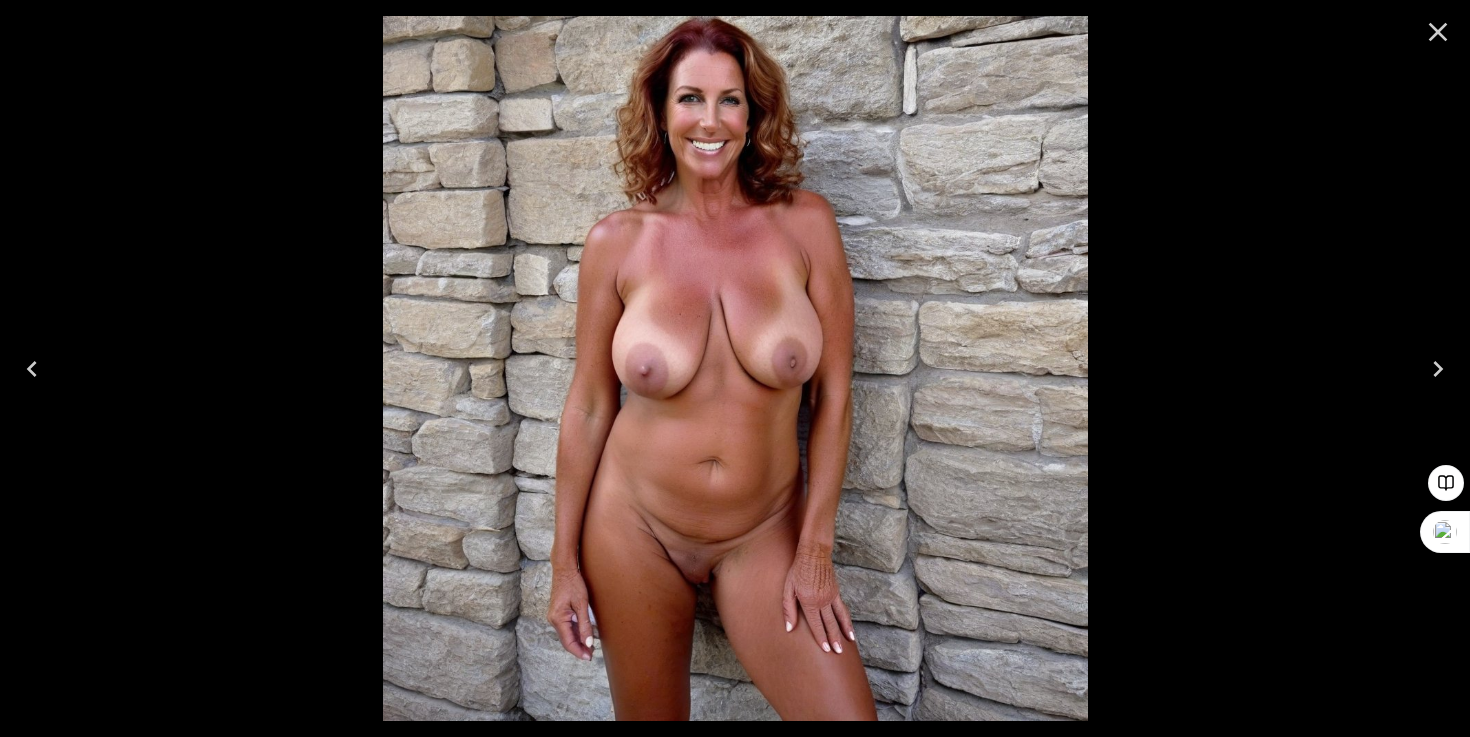 click 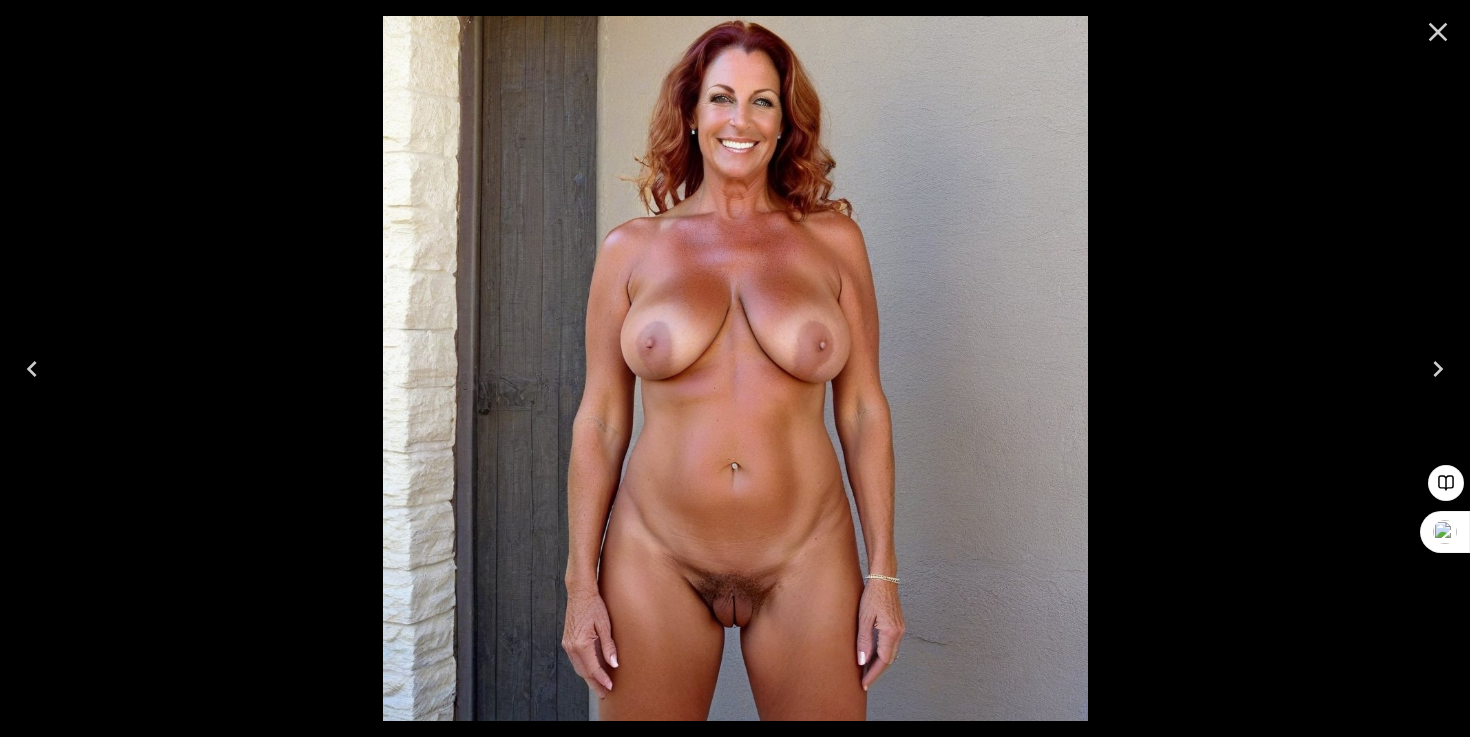 click 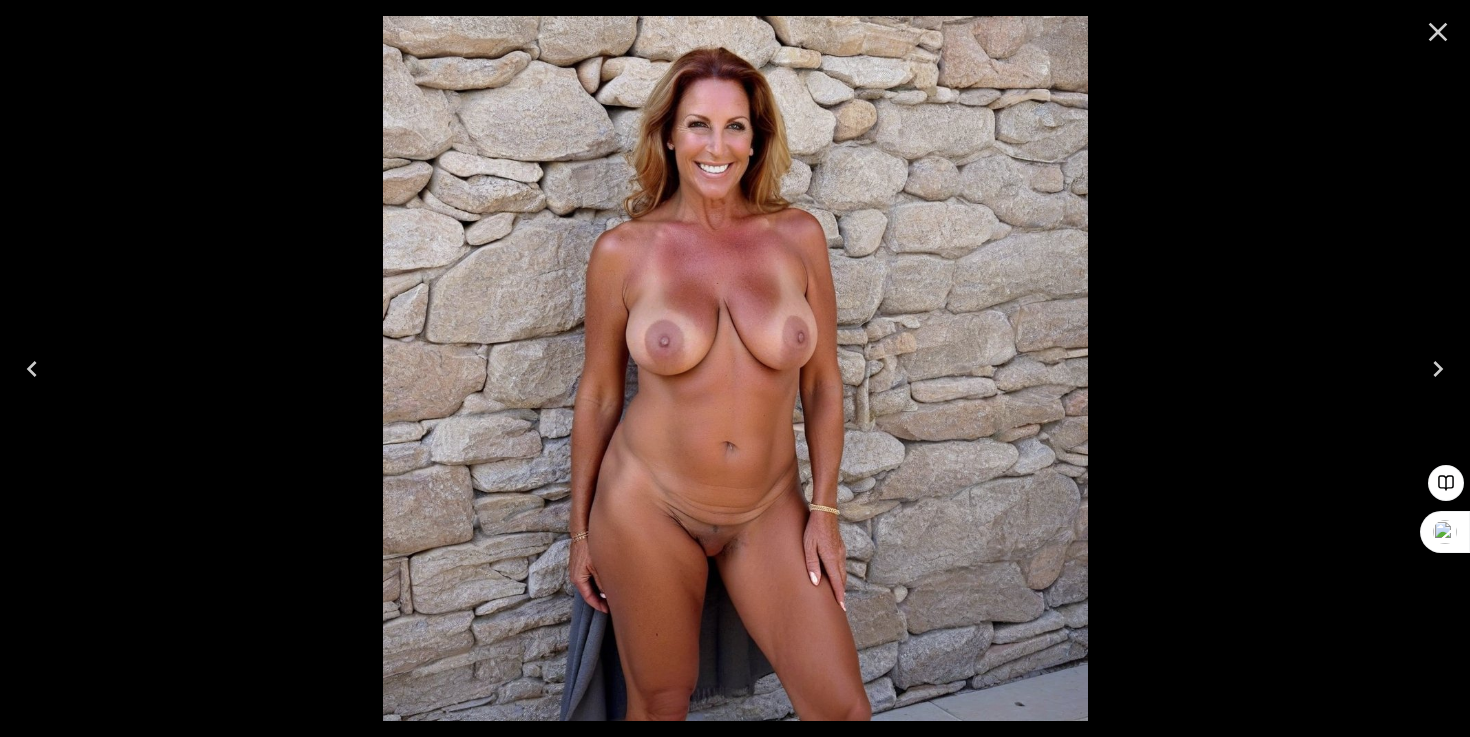 click 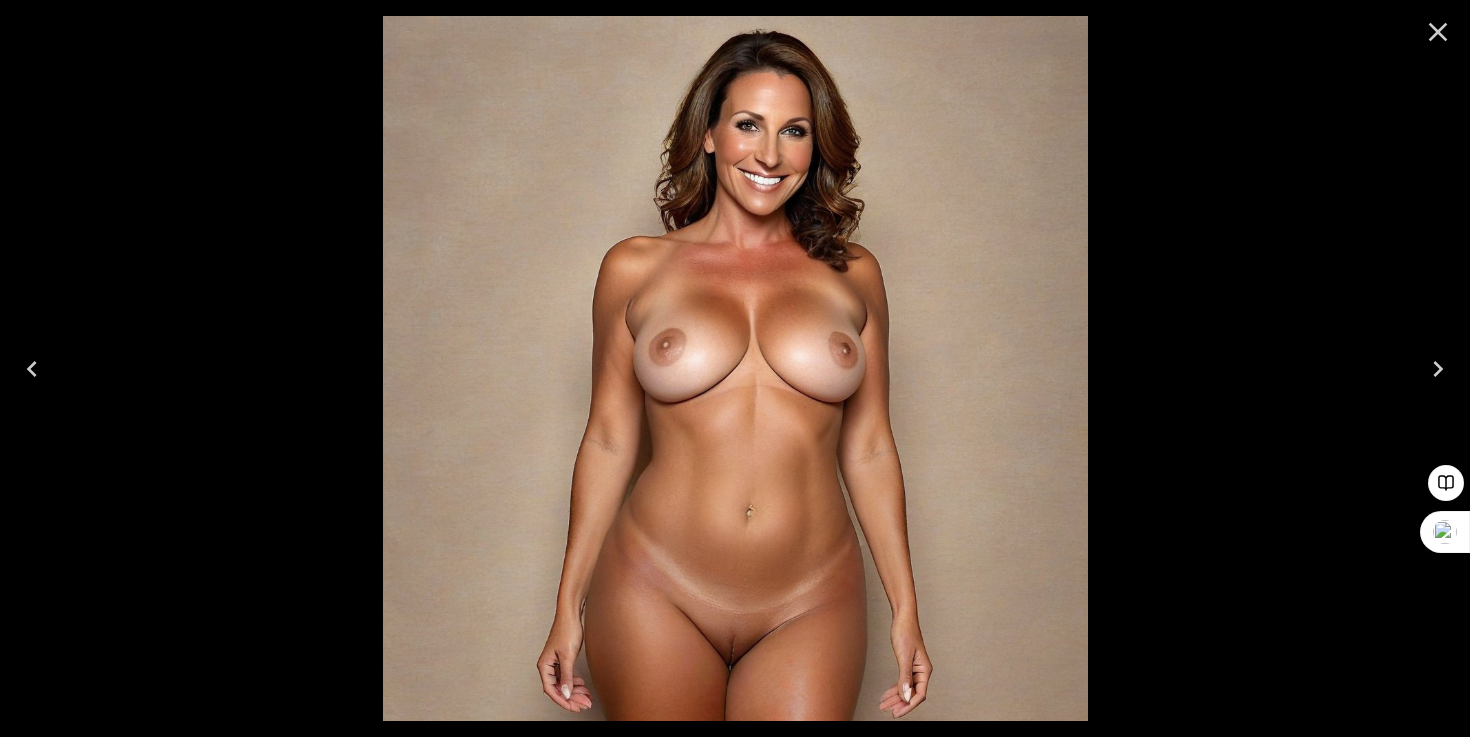 click at bounding box center [1438, 32] 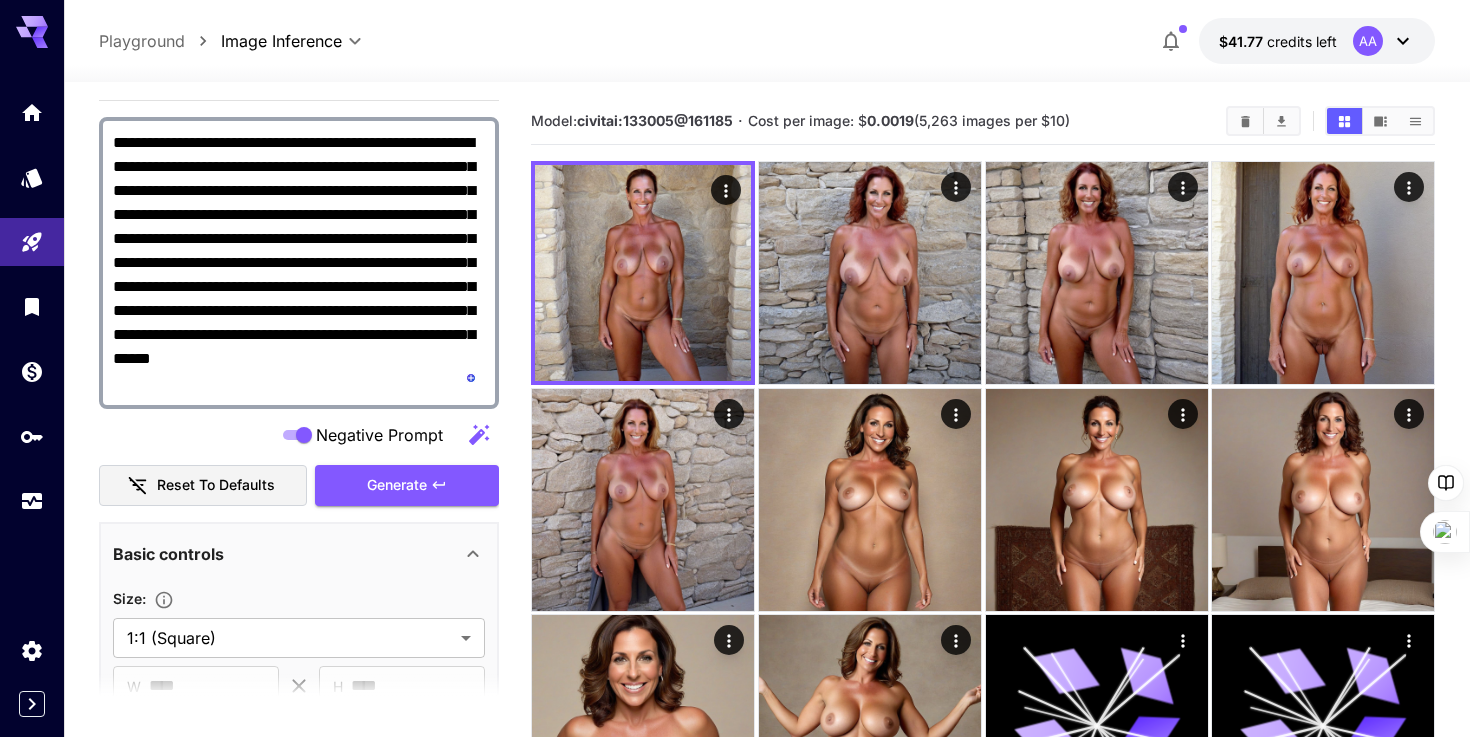 scroll, scrollTop: 21, scrollLeft: 0, axis: vertical 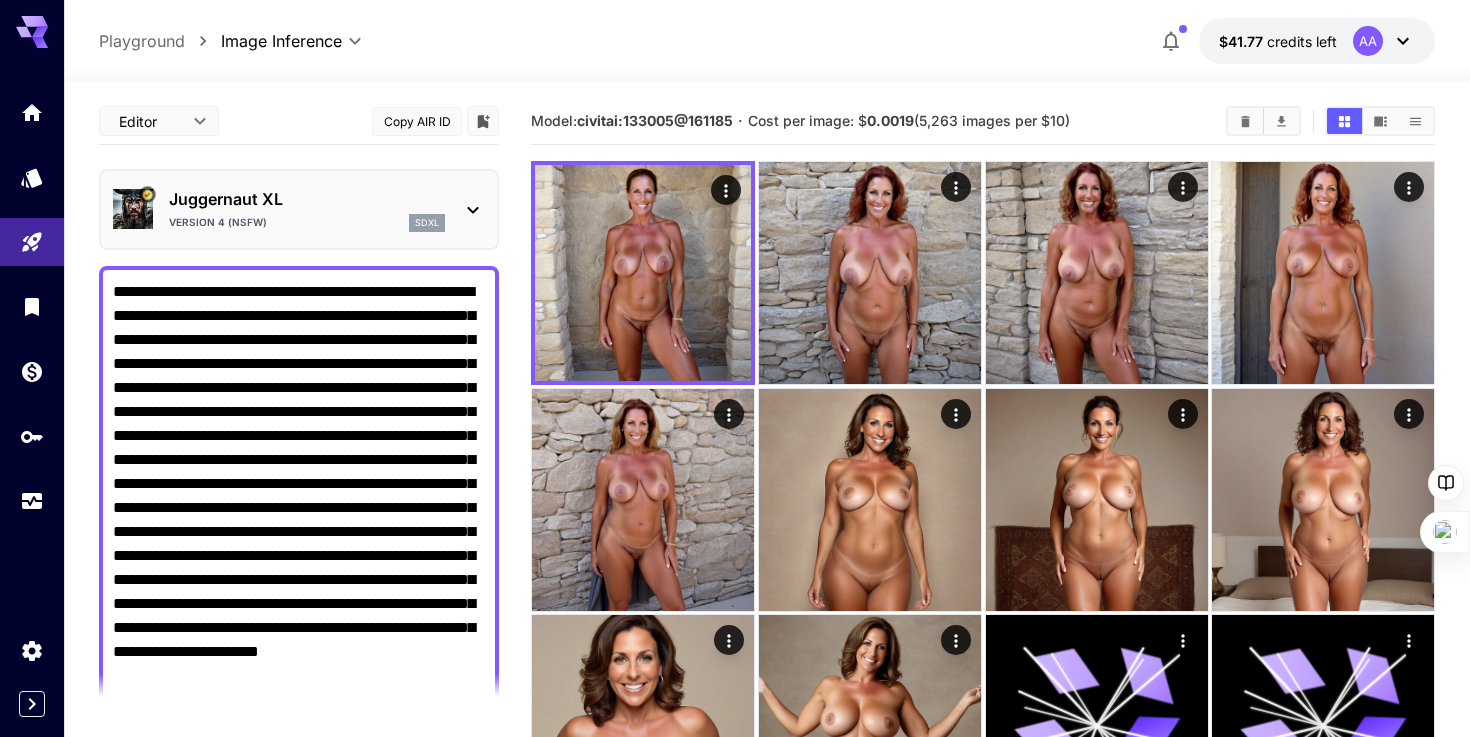 click on "**********" at bounding box center (299, 508) 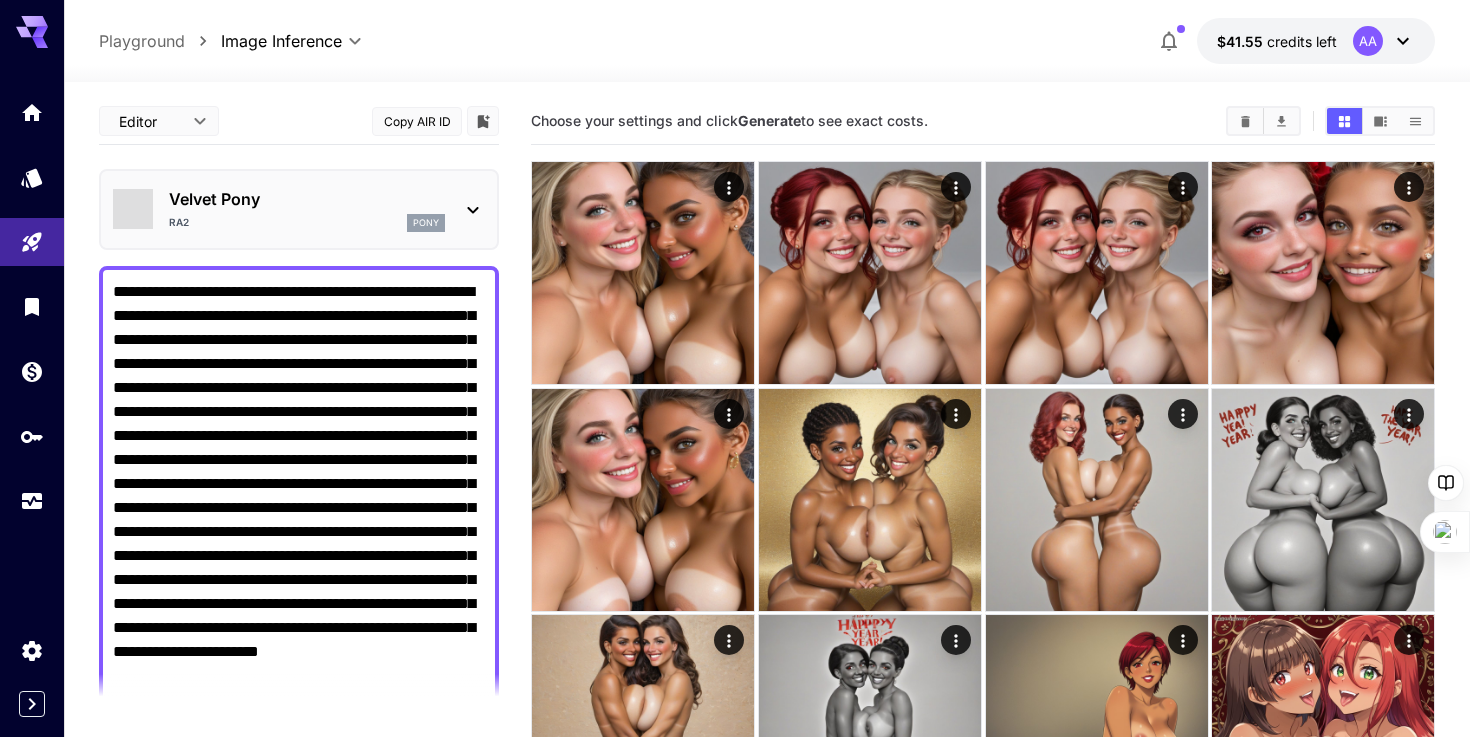 scroll, scrollTop: 0, scrollLeft: 0, axis: both 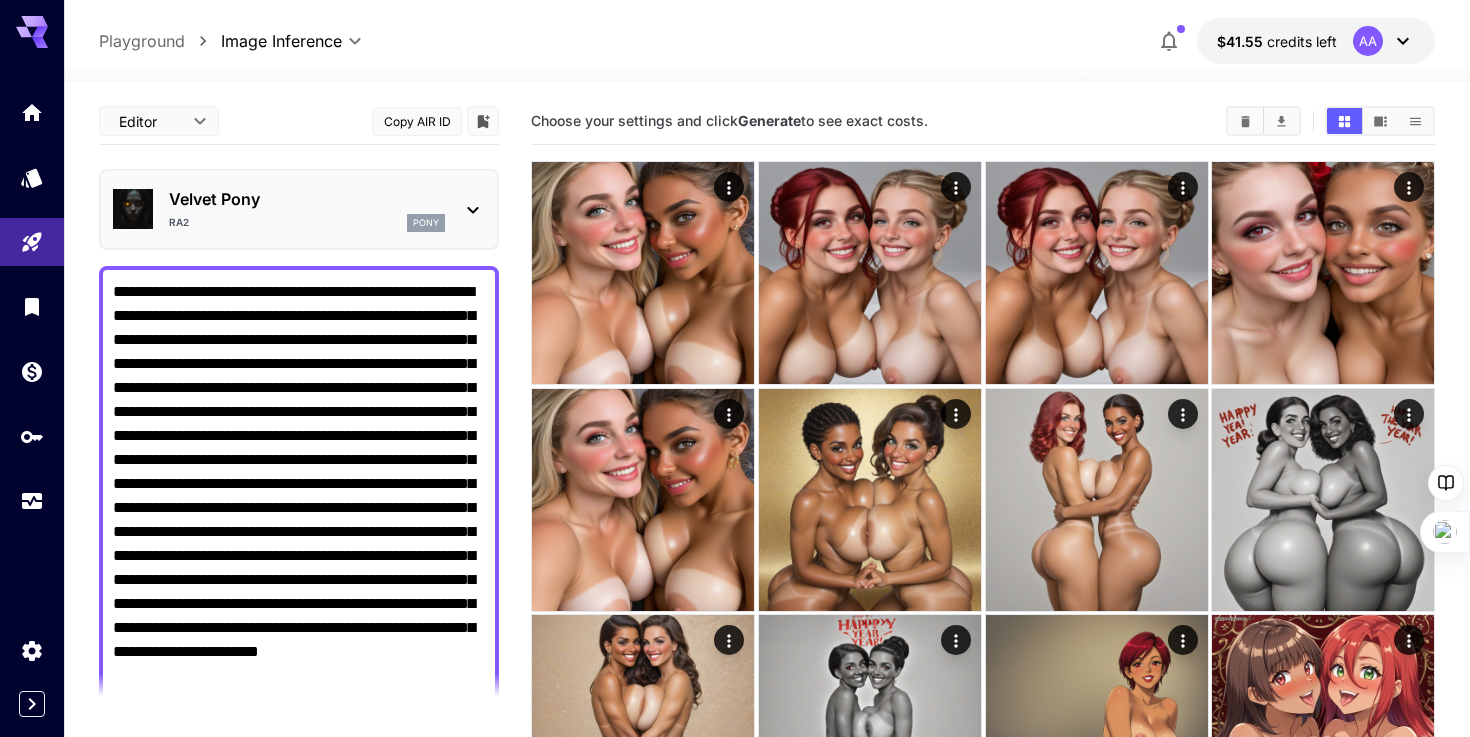 click on "Velvet Pony" at bounding box center [307, 199] 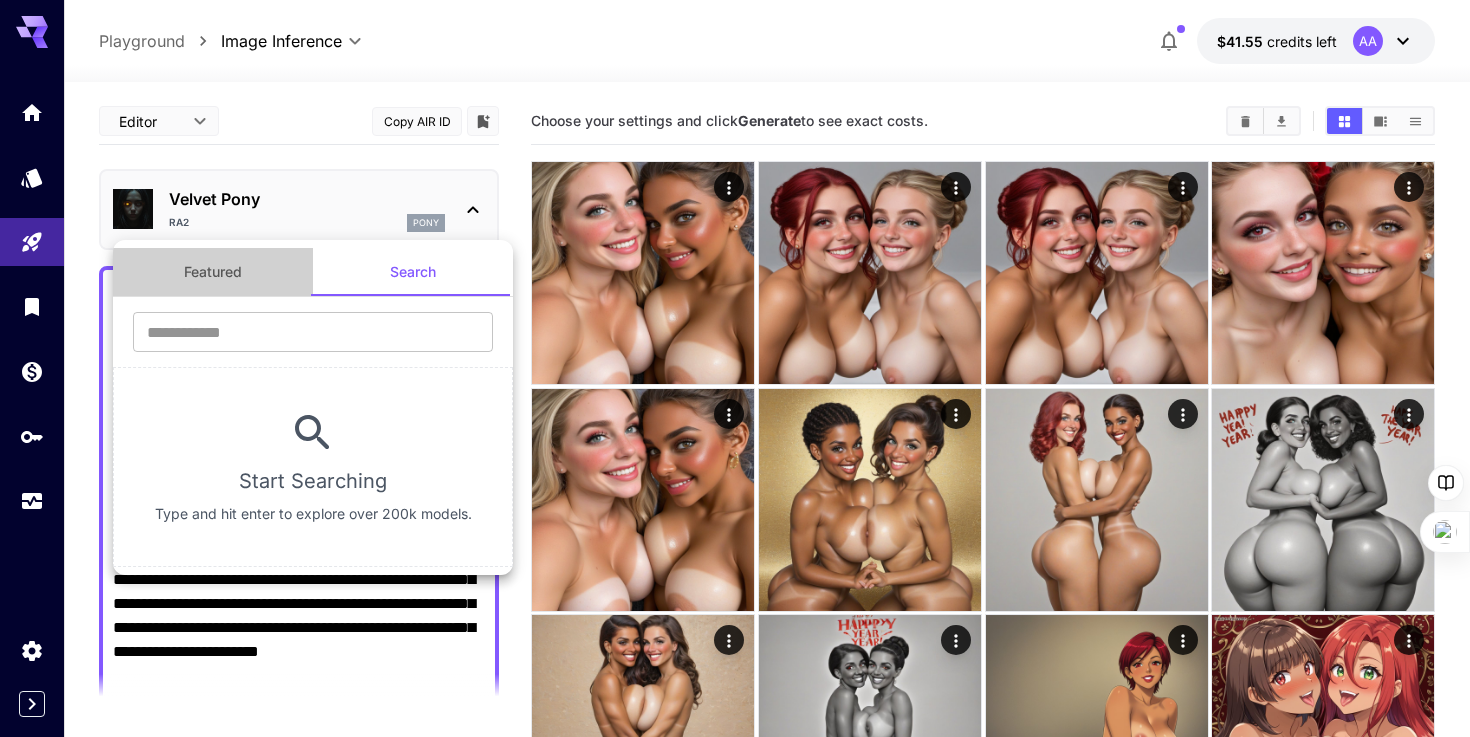 click on "Featured" at bounding box center (213, 272) 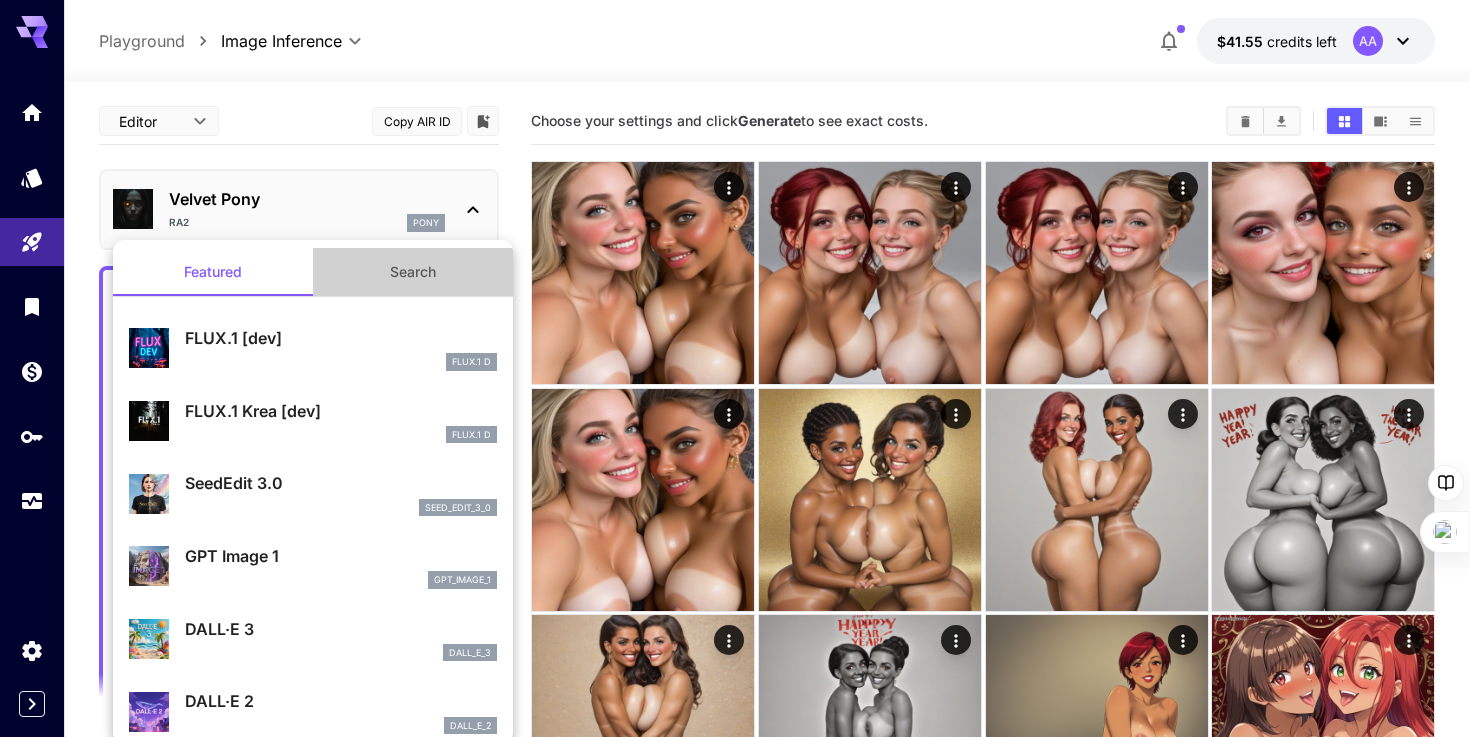 click on "Search" at bounding box center (413, 272) 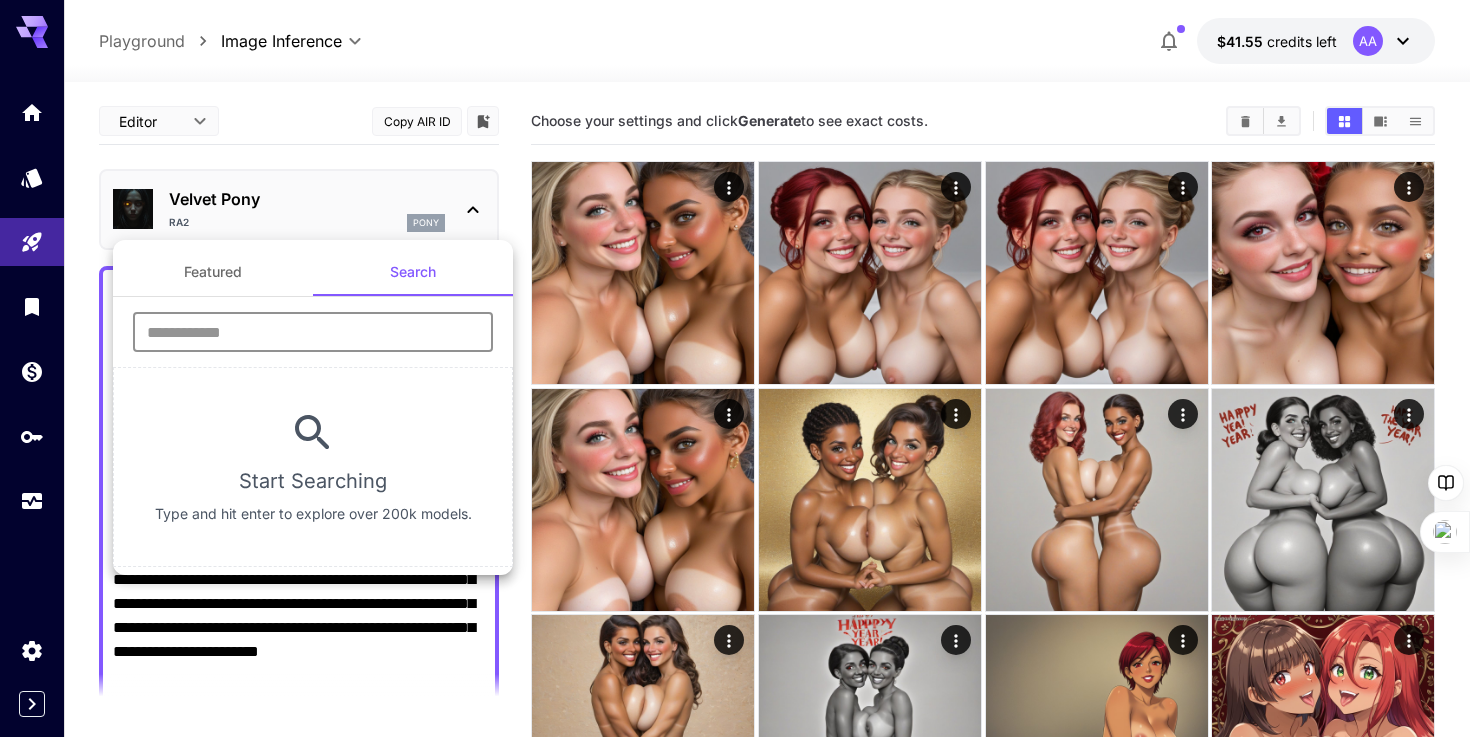 click at bounding box center [313, 332] 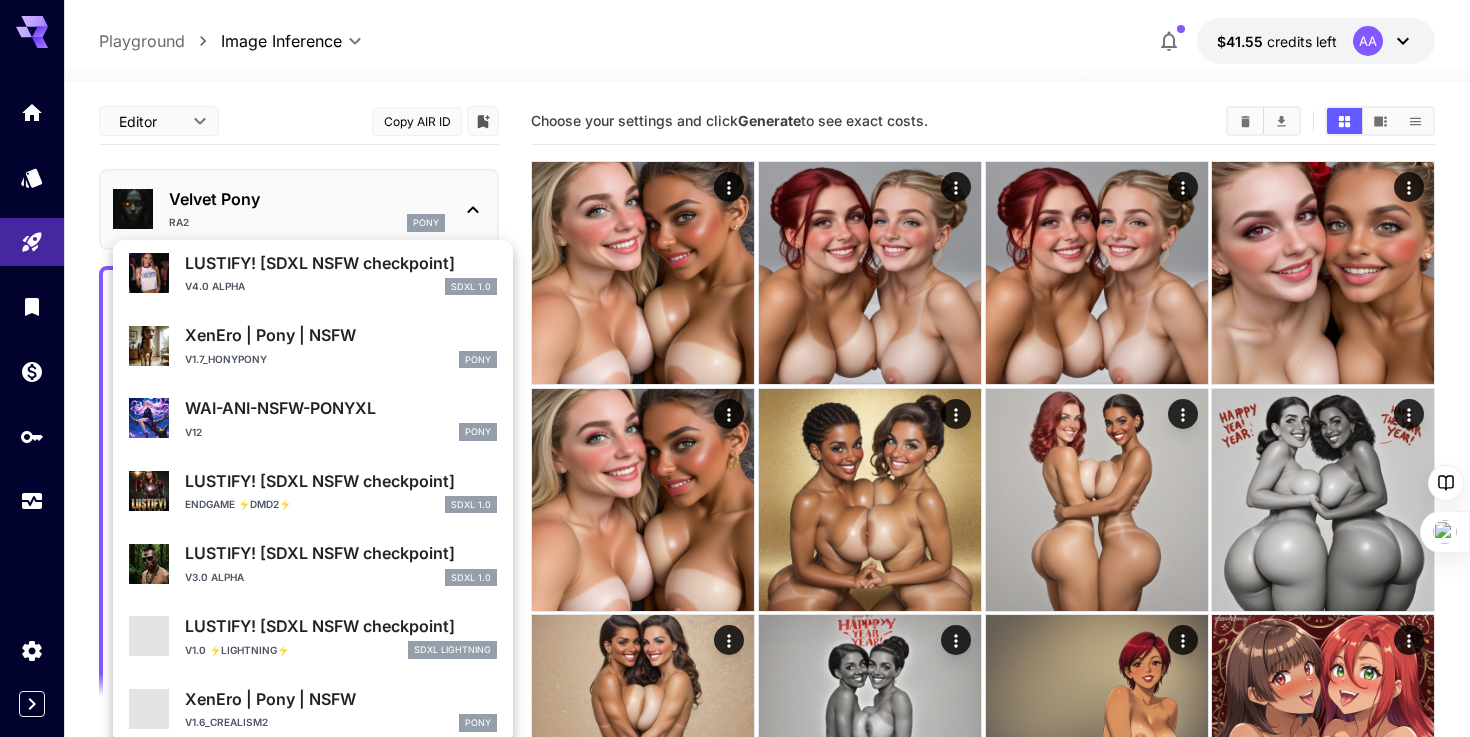 scroll, scrollTop: 566, scrollLeft: 0, axis: vertical 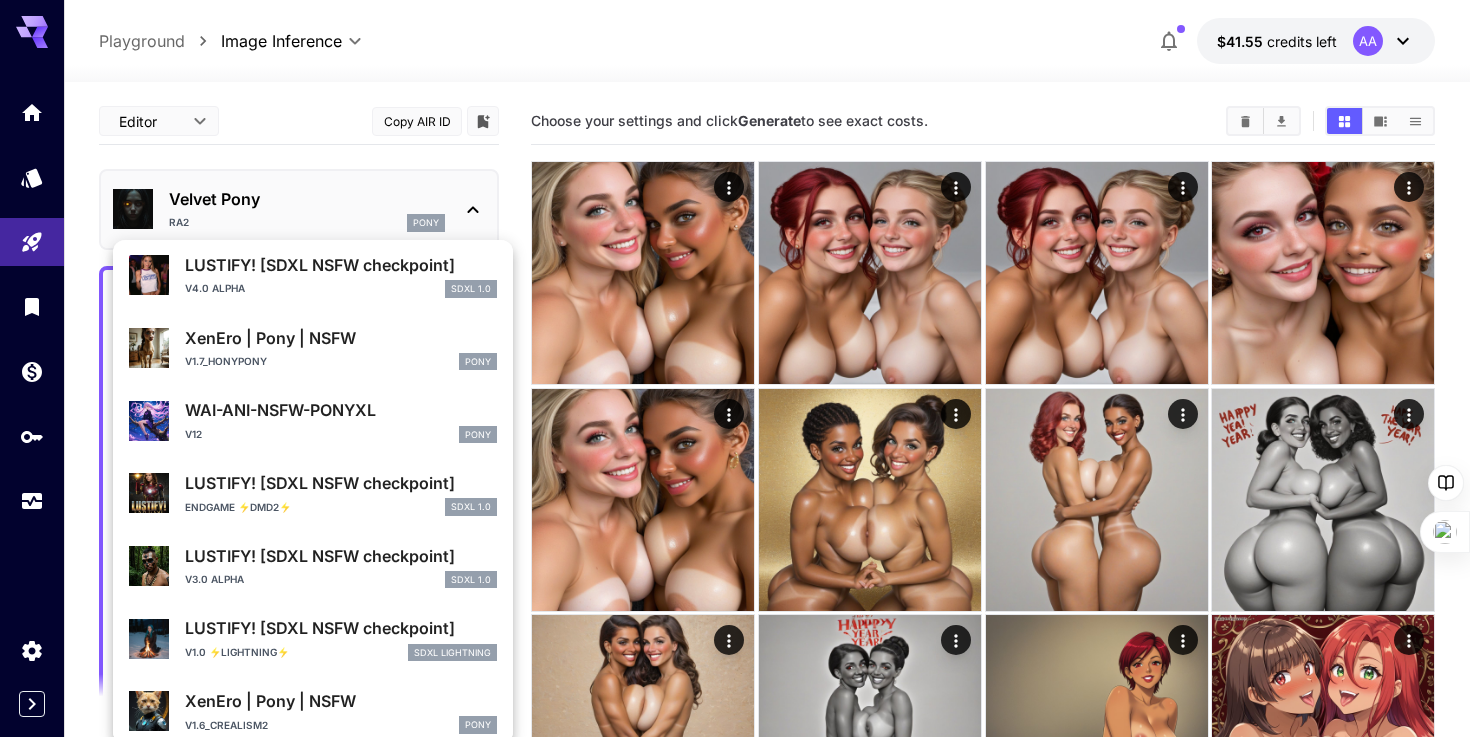 type on "****" 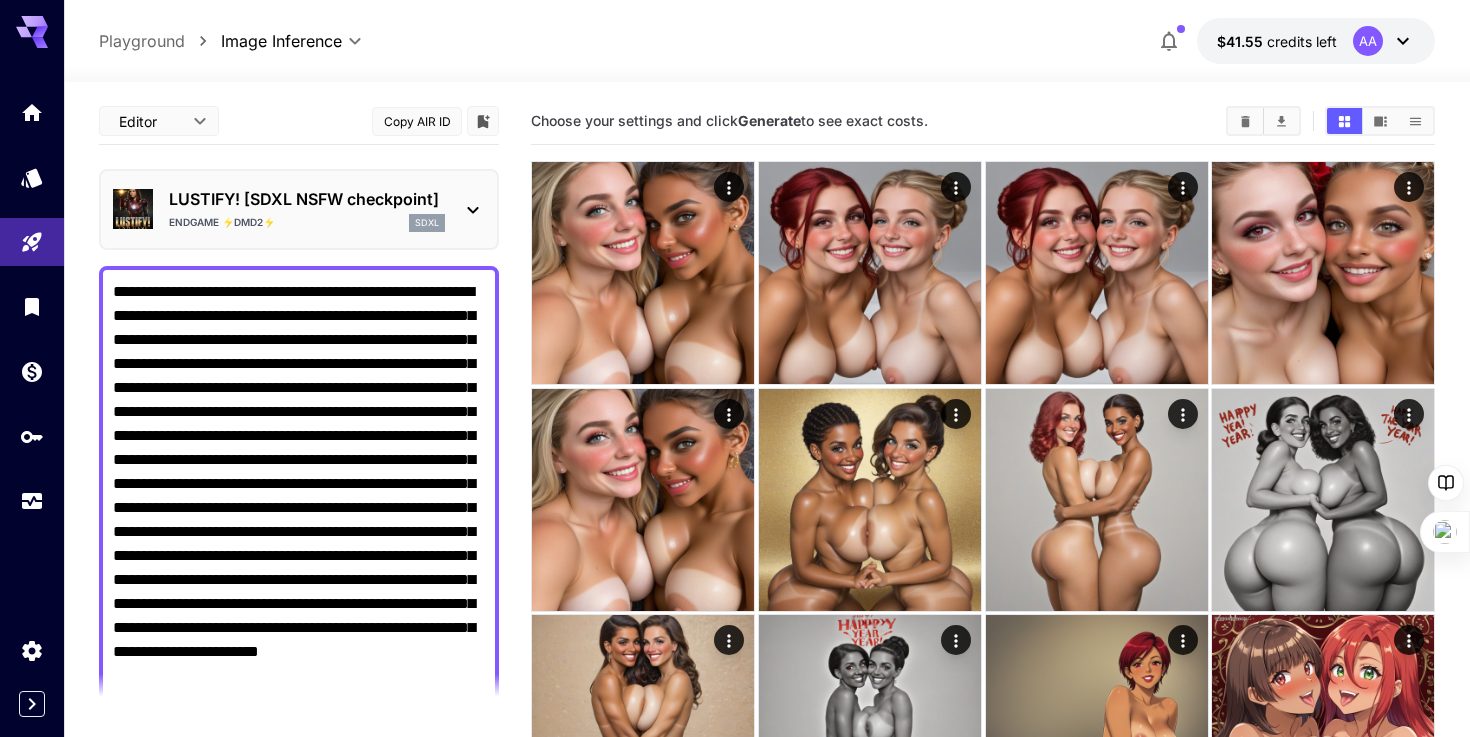 scroll, scrollTop: 289, scrollLeft: 0, axis: vertical 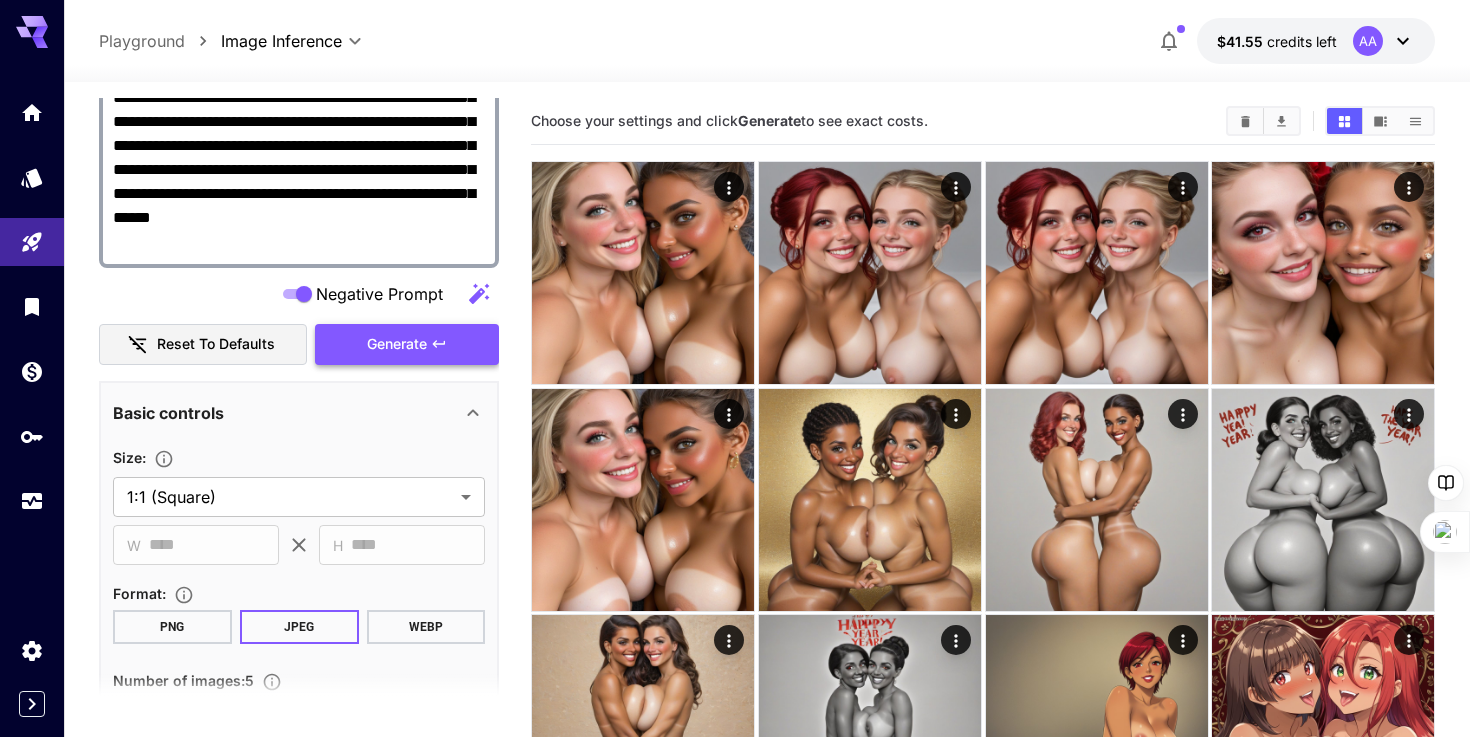 click on "Generate" at bounding box center [397, 344] 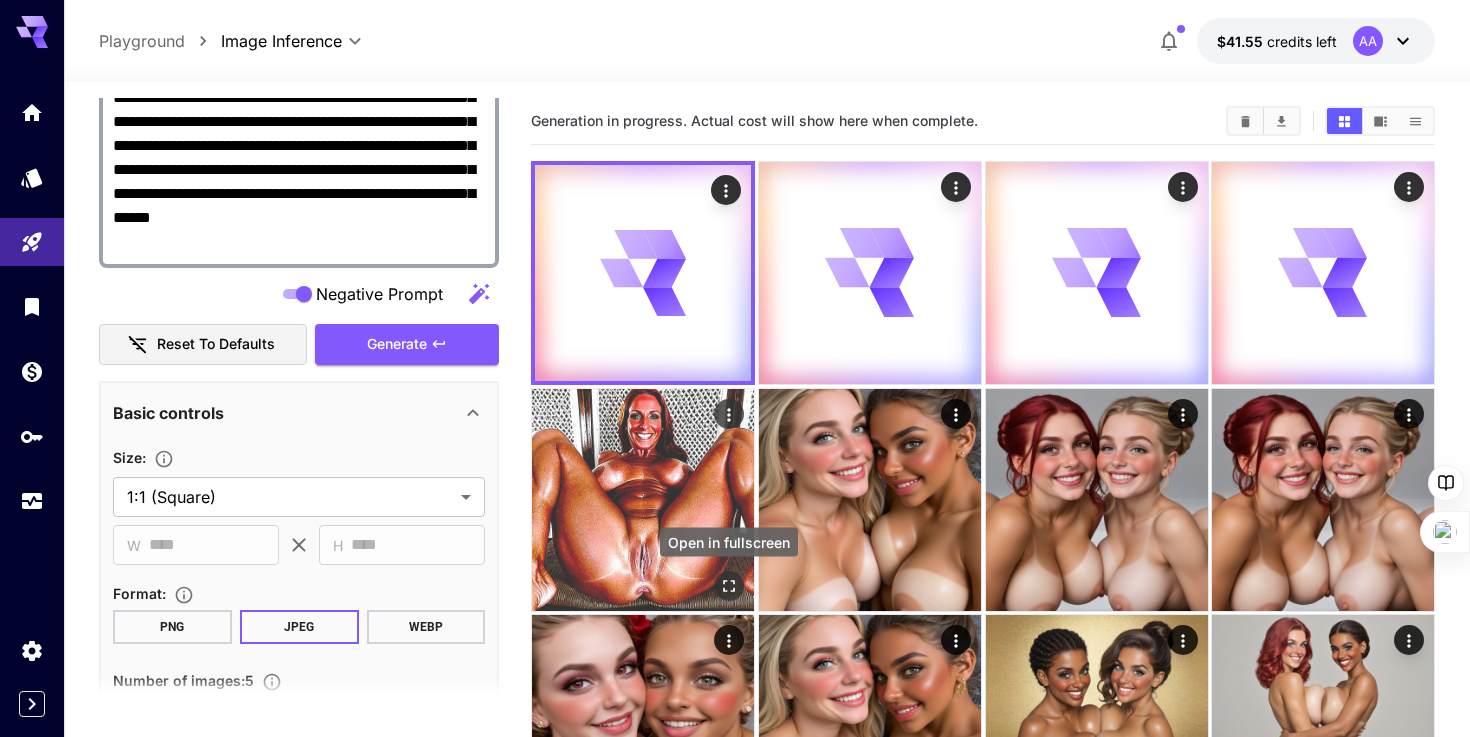 click 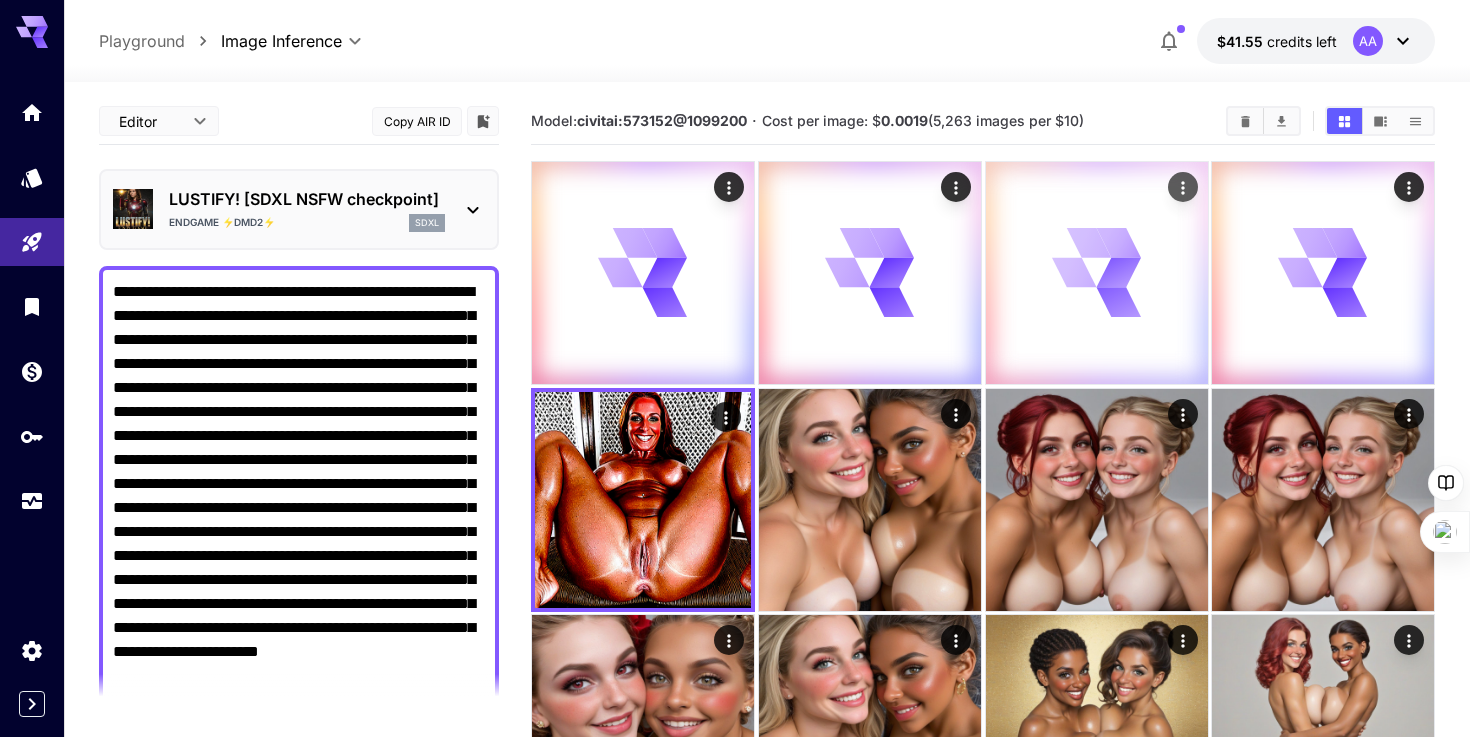 scroll, scrollTop: 0, scrollLeft: 0, axis: both 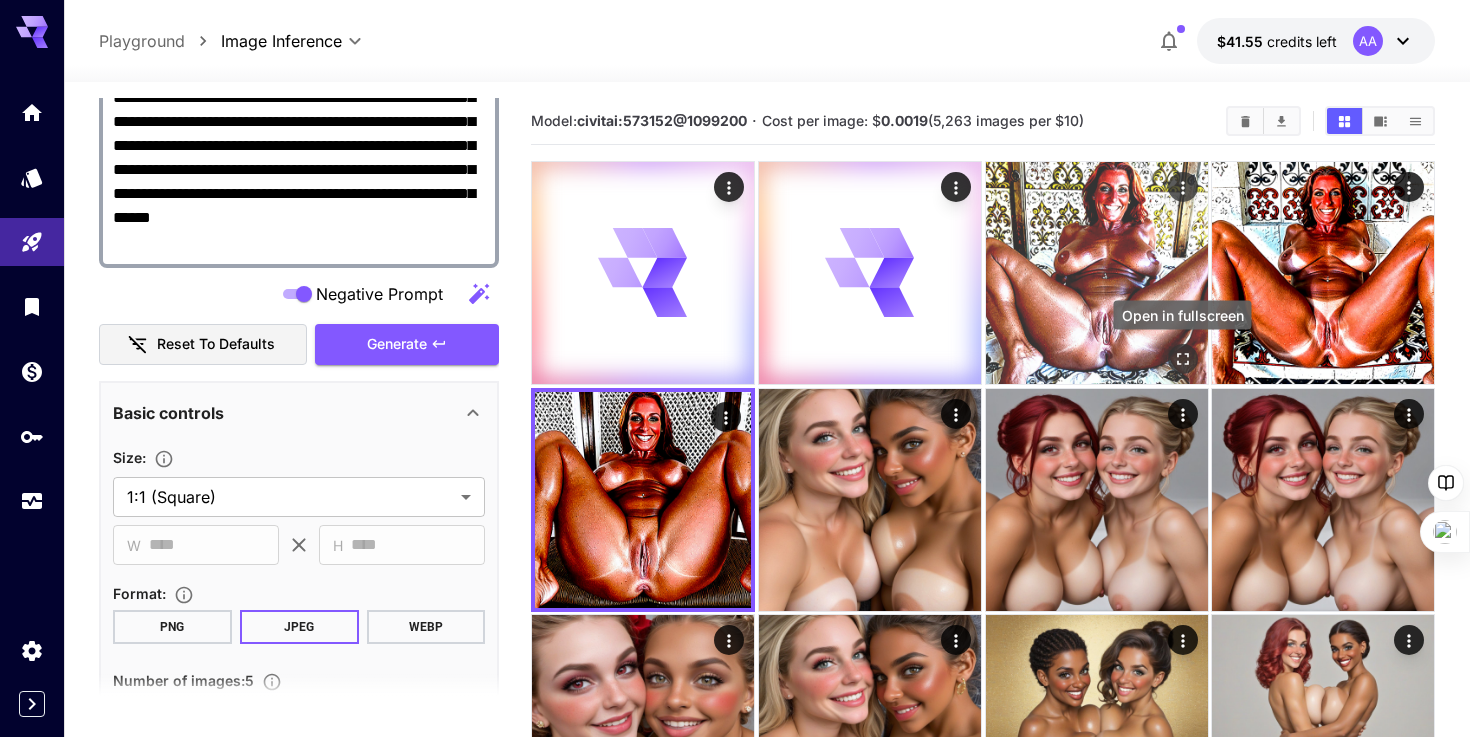 click 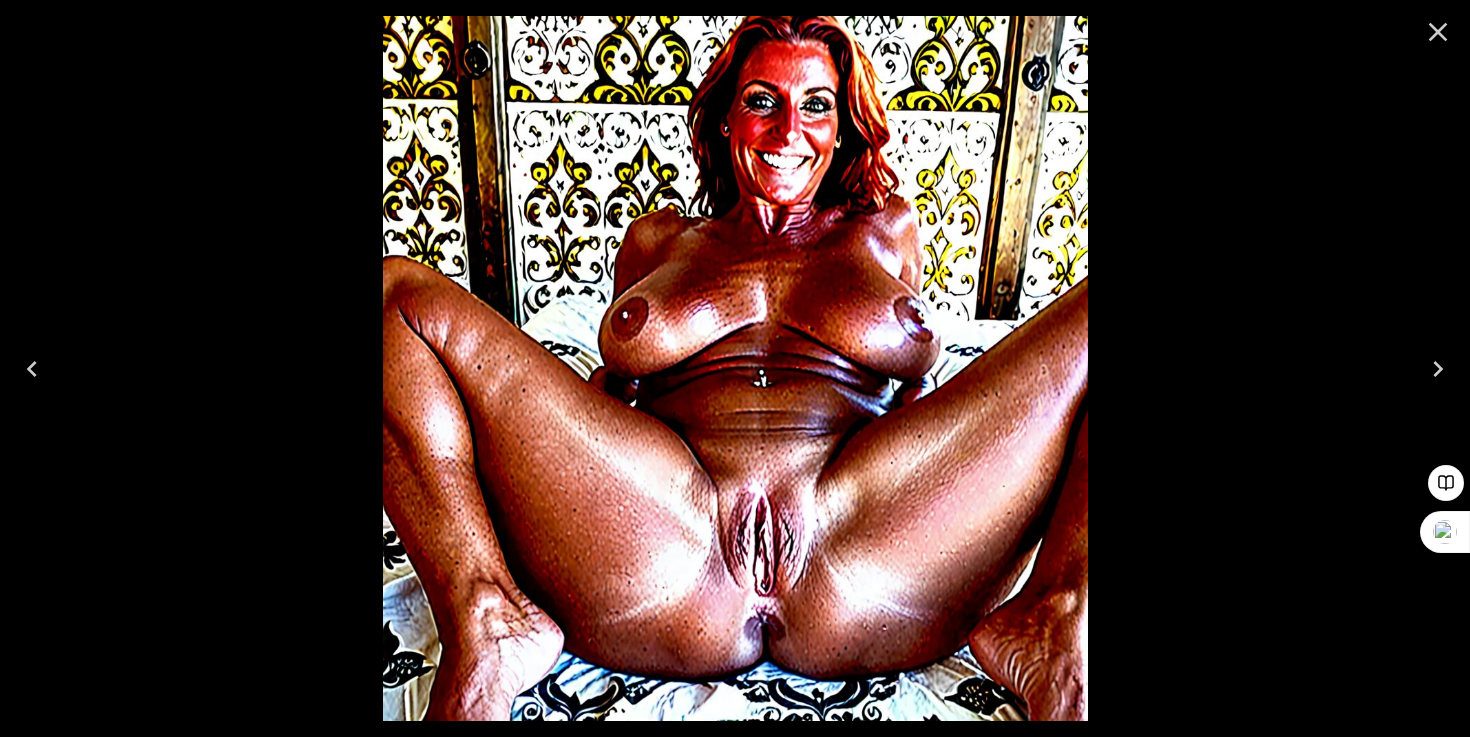 click 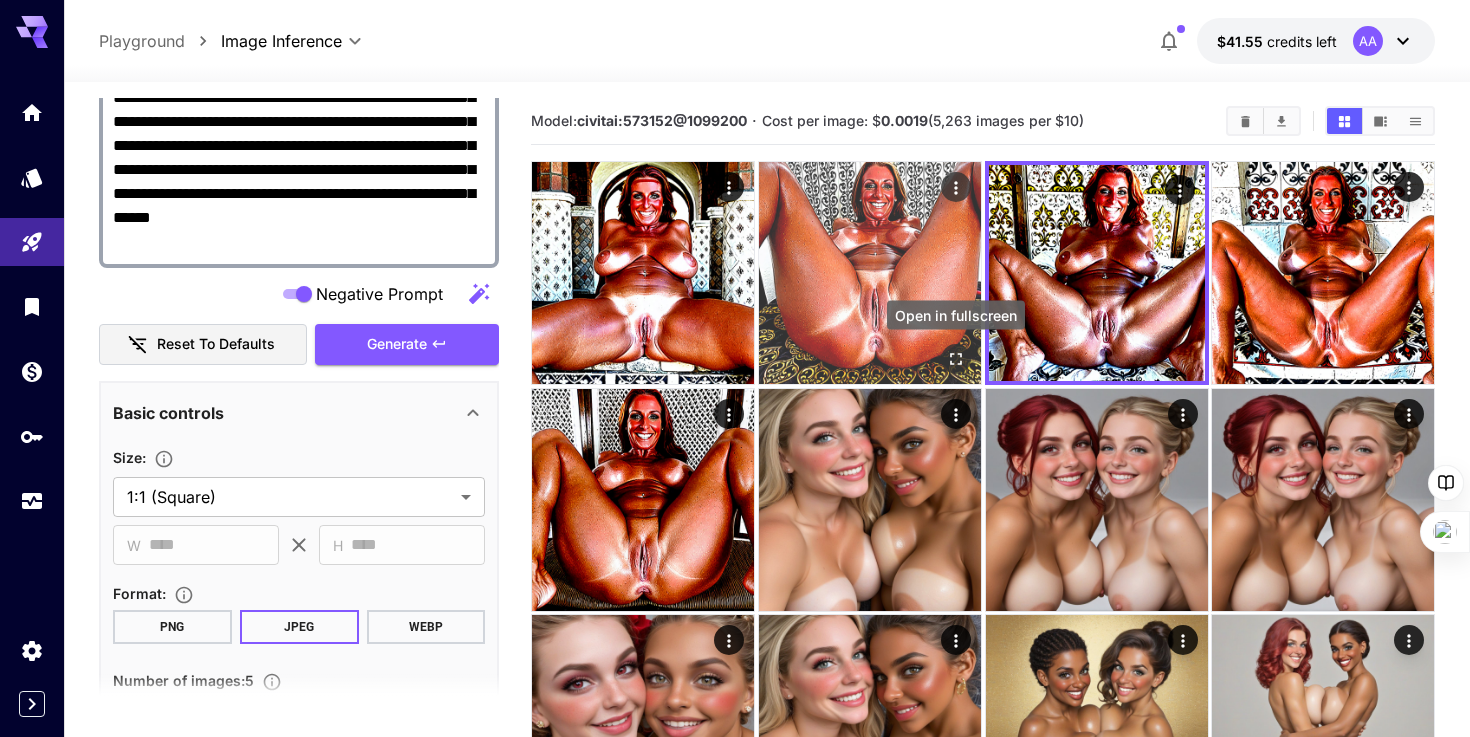 click 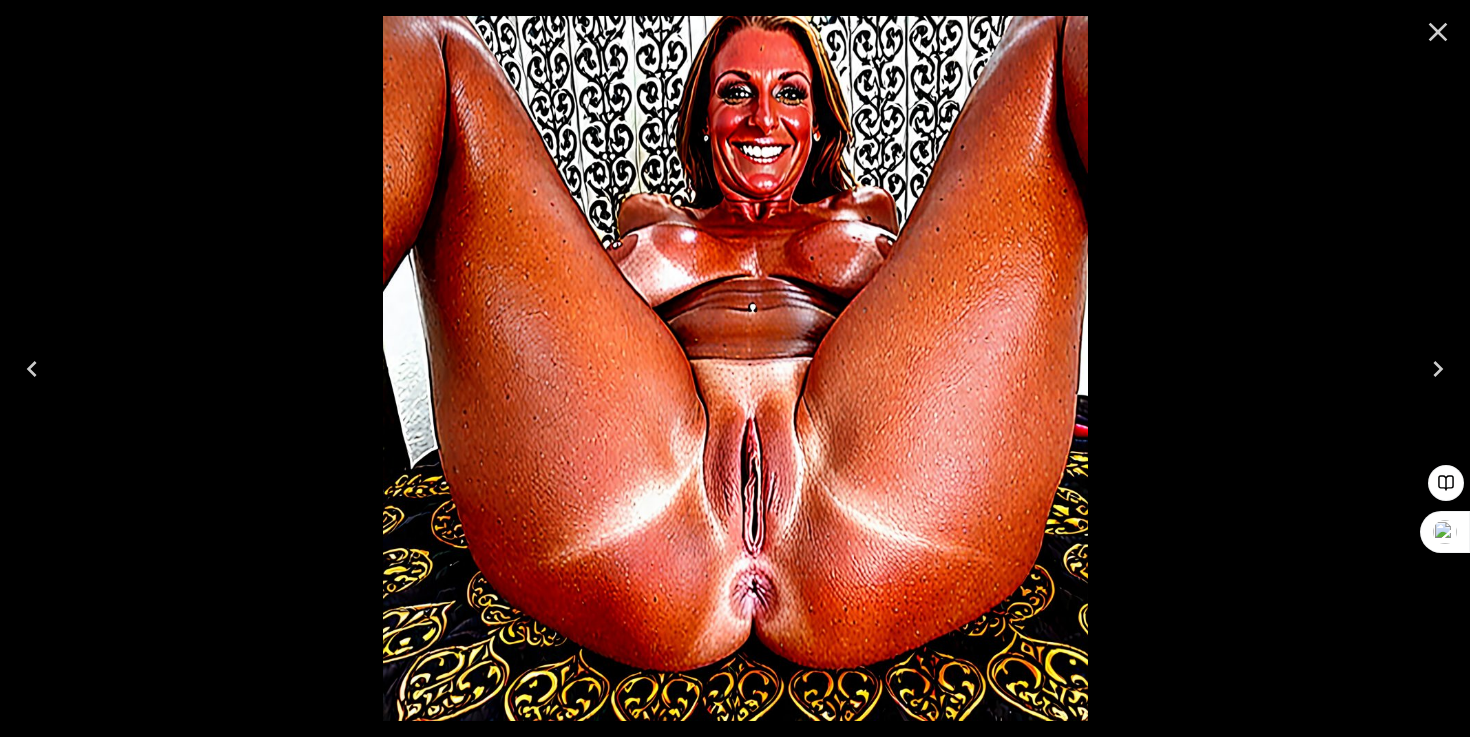 click 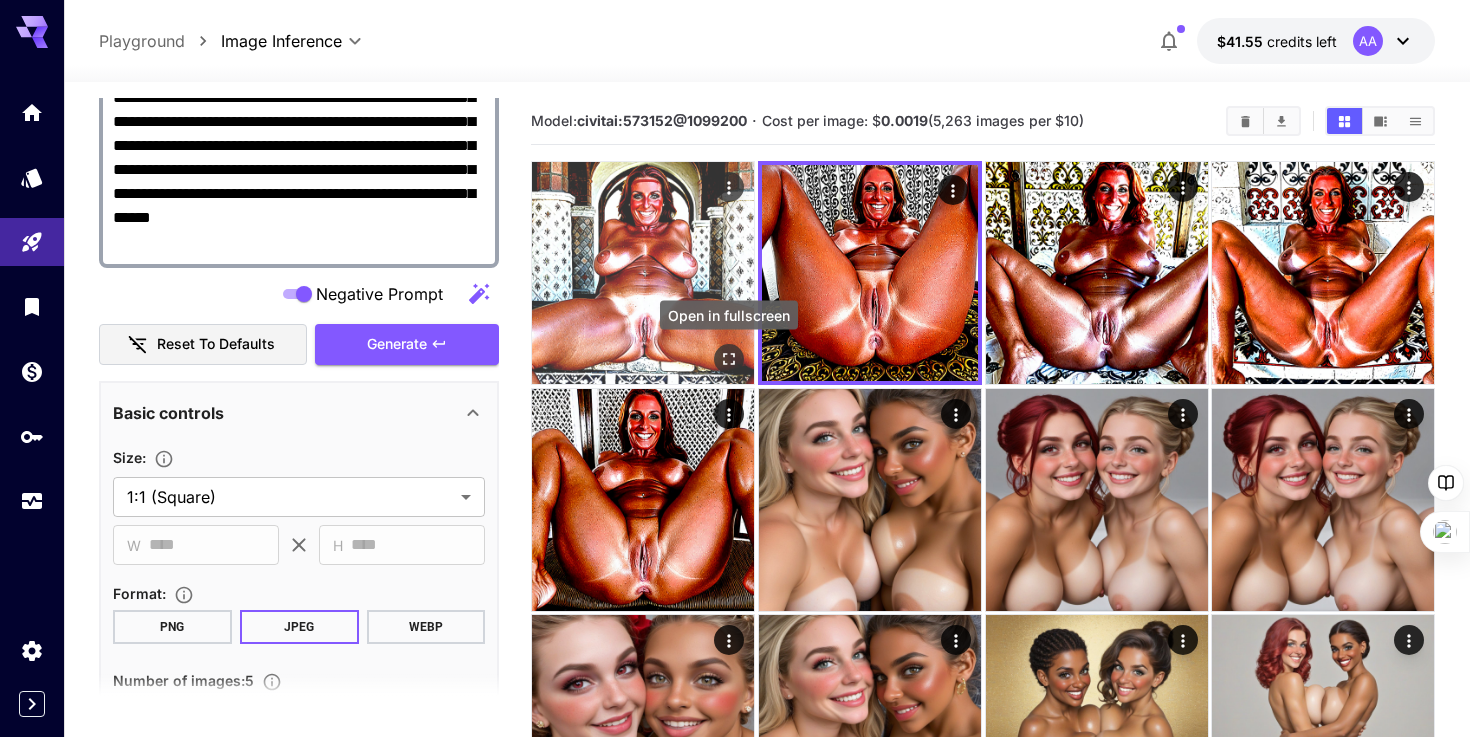 click 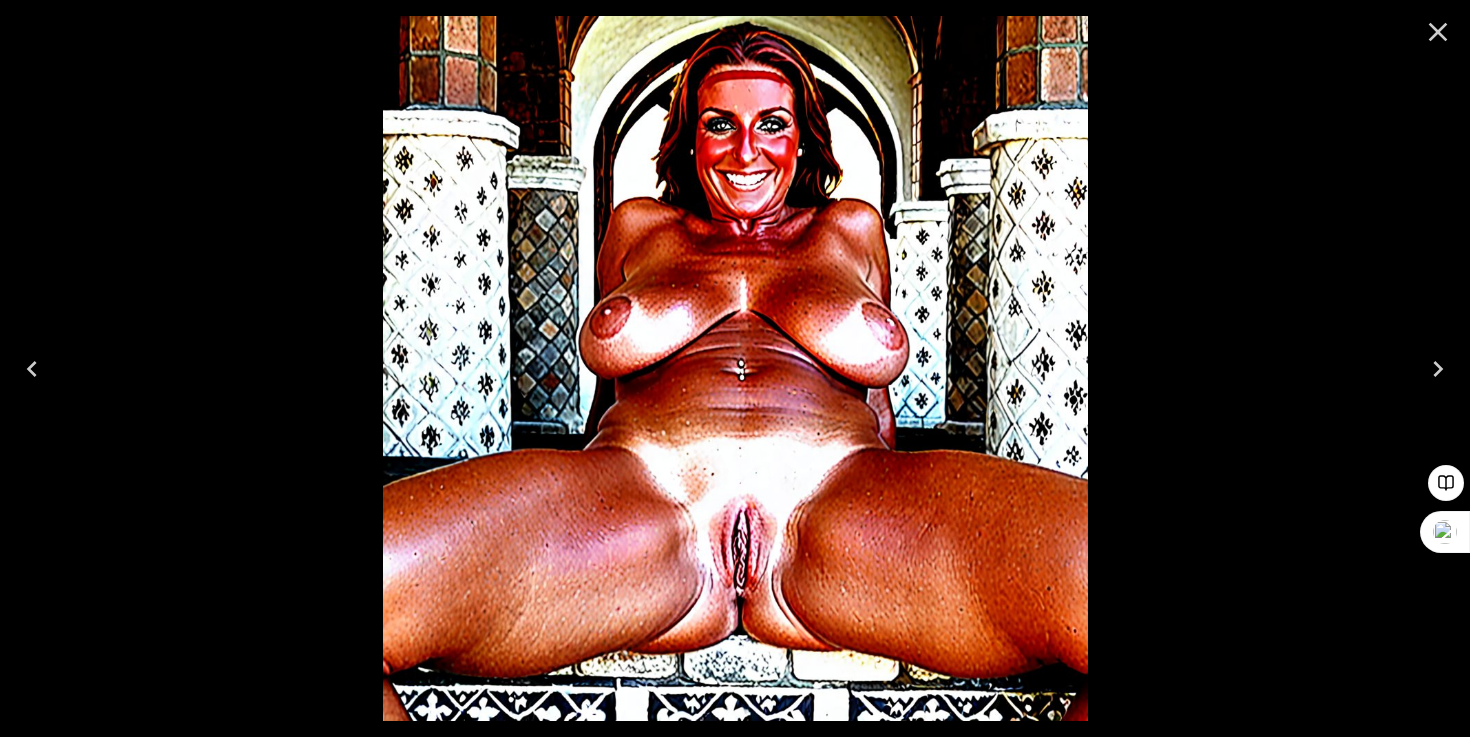 click 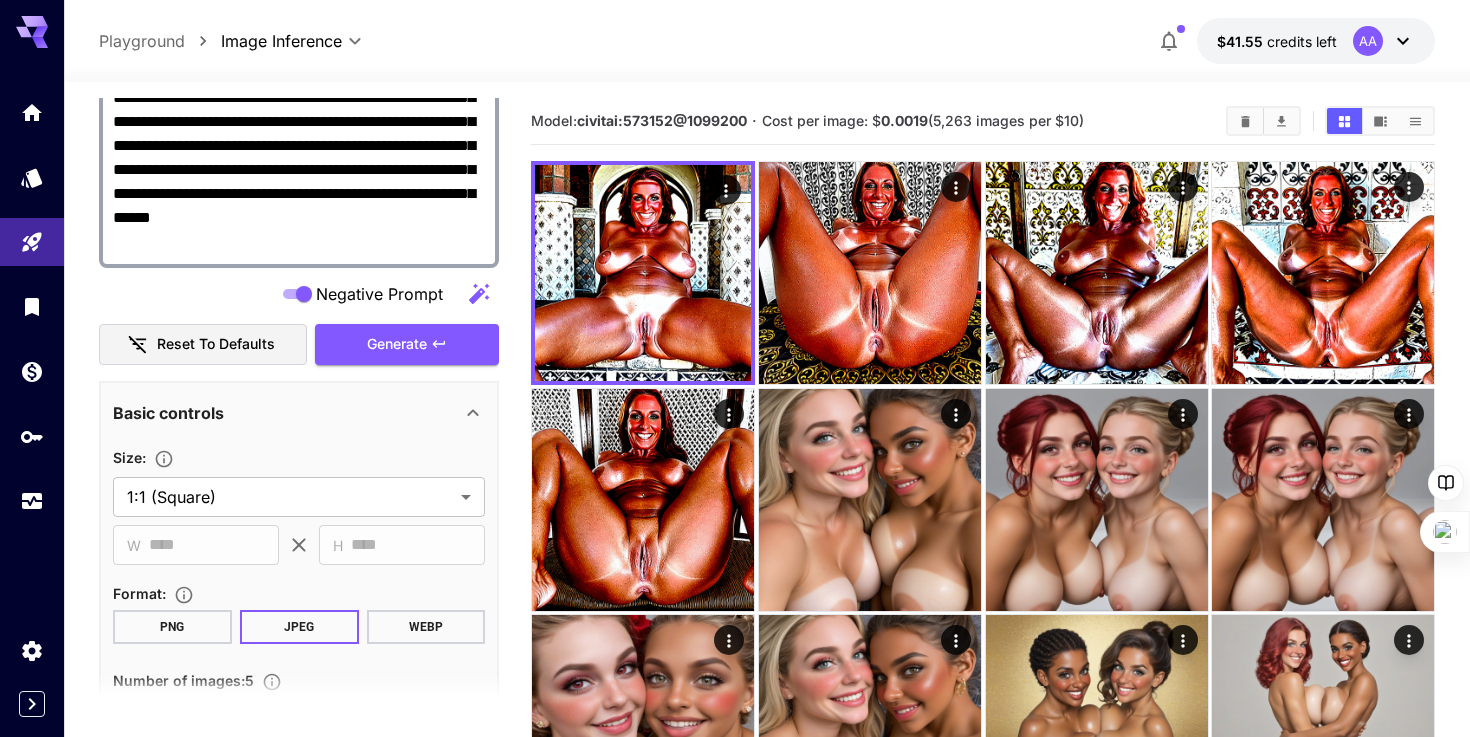 scroll, scrollTop: 611, scrollLeft: 0, axis: vertical 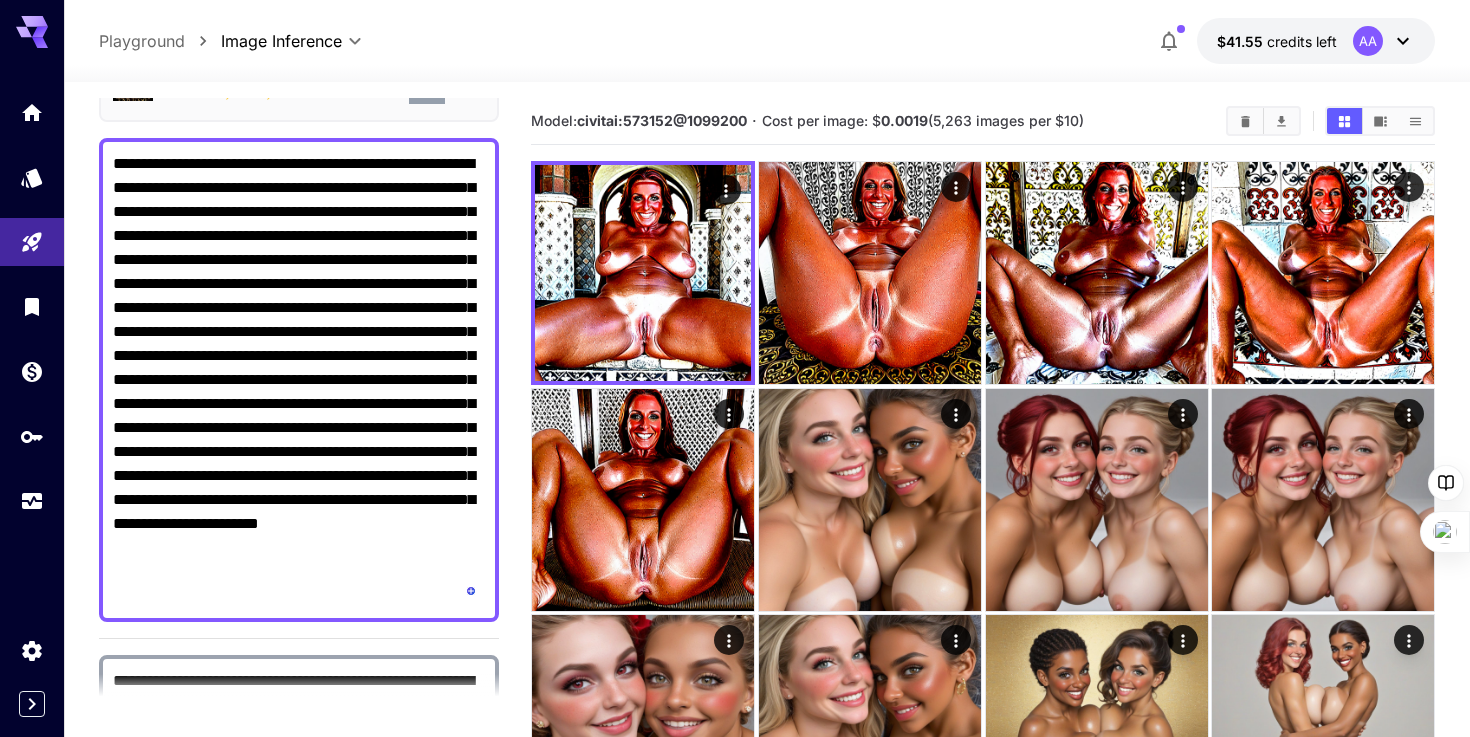 click on "**********" at bounding box center [299, 380] 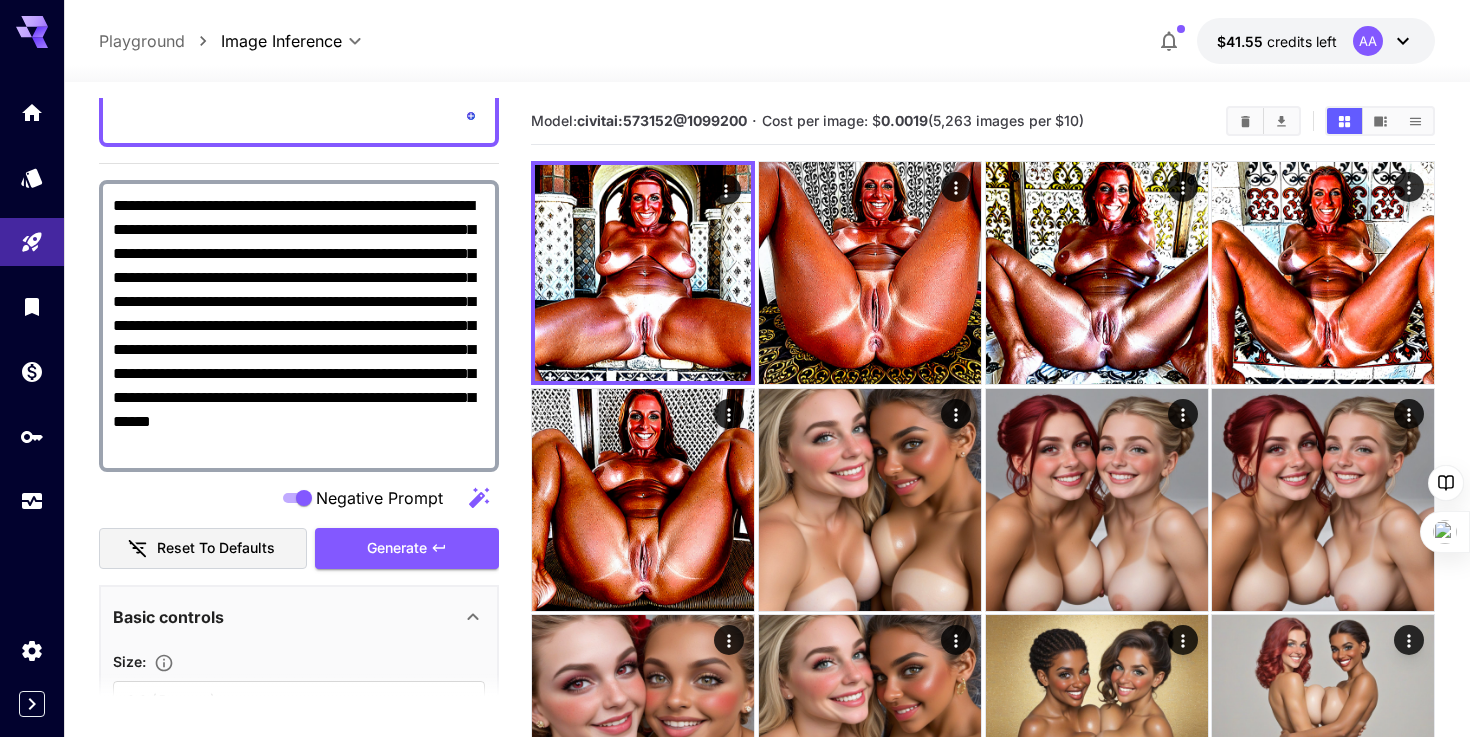 scroll, scrollTop: 746, scrollLeft: 0, axis: vertical 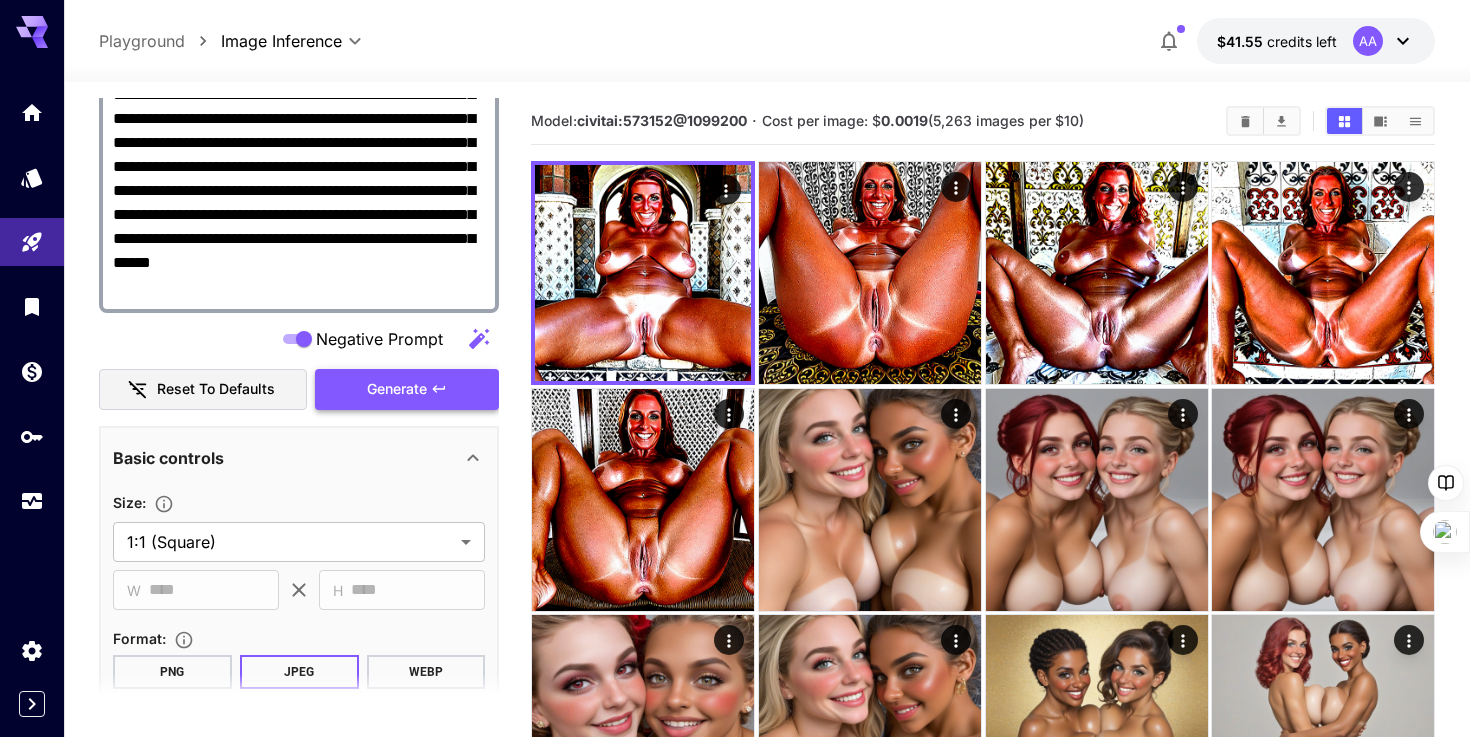 type on "**********" 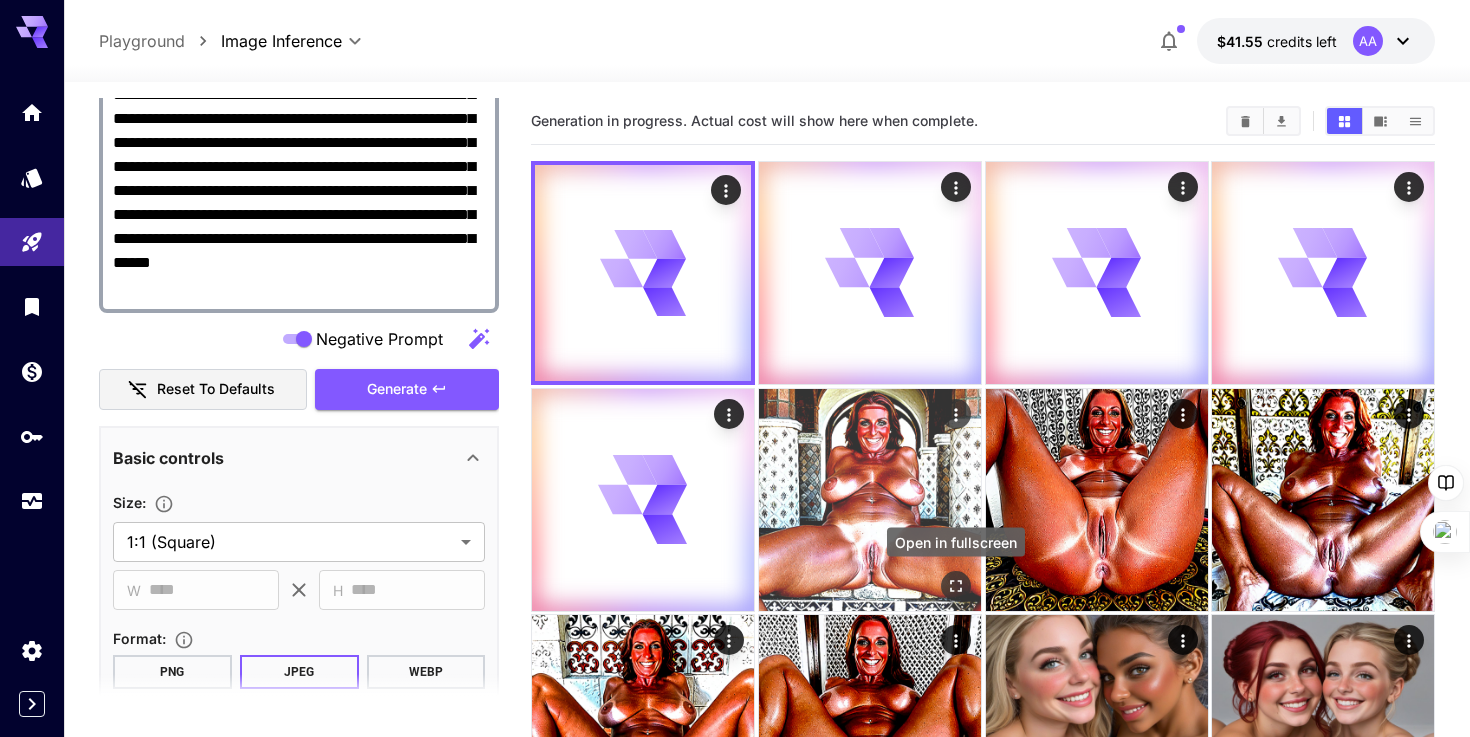 click 